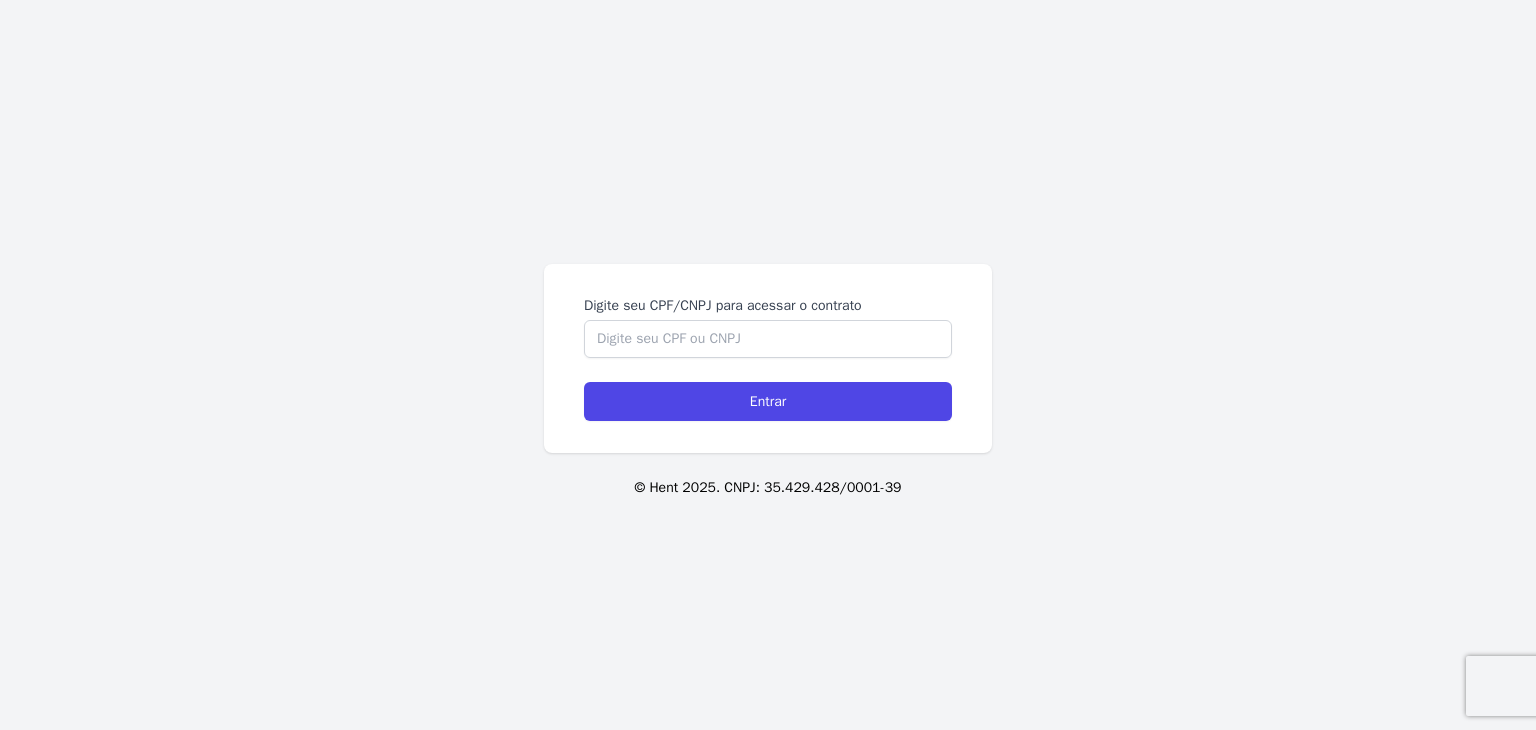 scroll, scrollTop: 0, scrollLeft: 0, axis: both 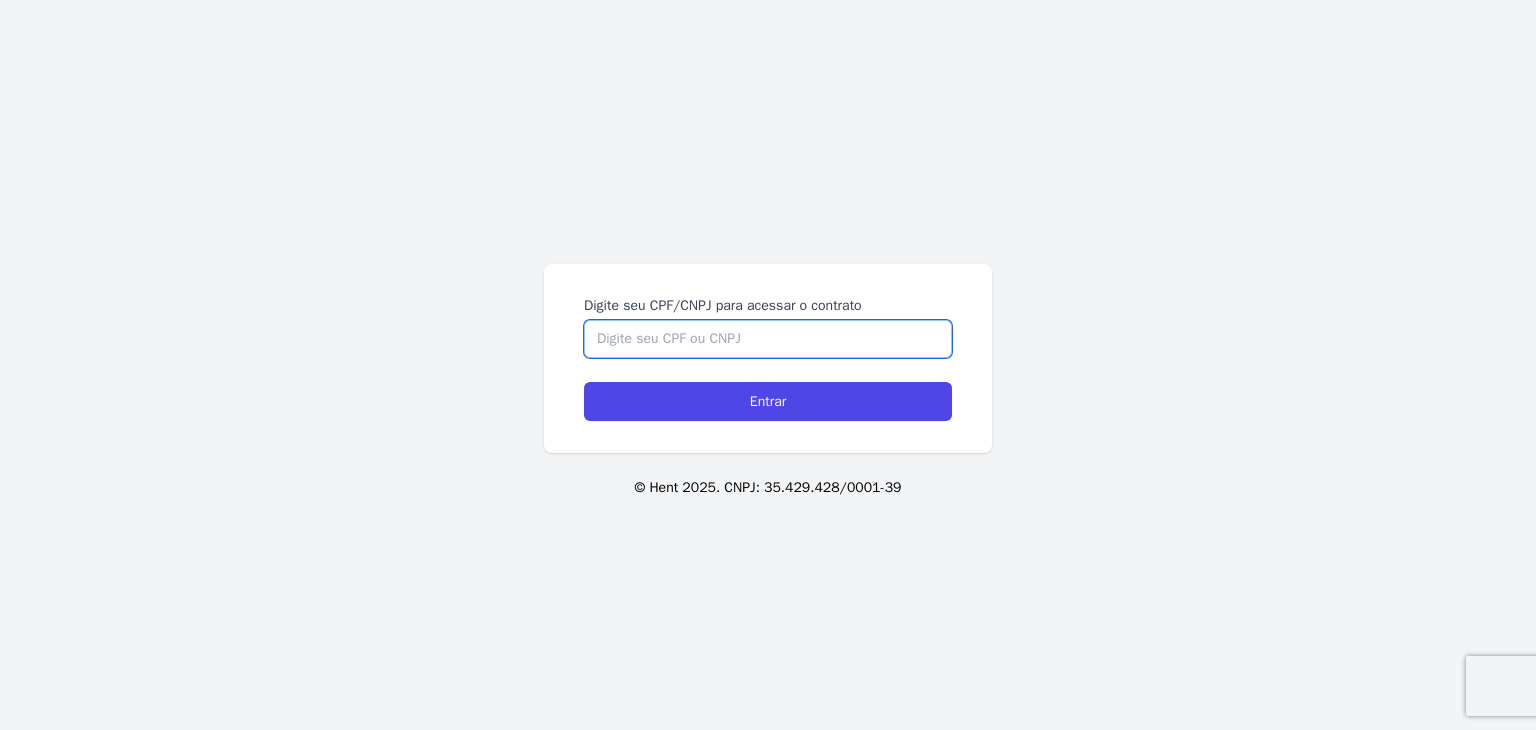click on "Digite seu CPF/CNPJ para acessar o contrato" at bounding box center (768, 339) 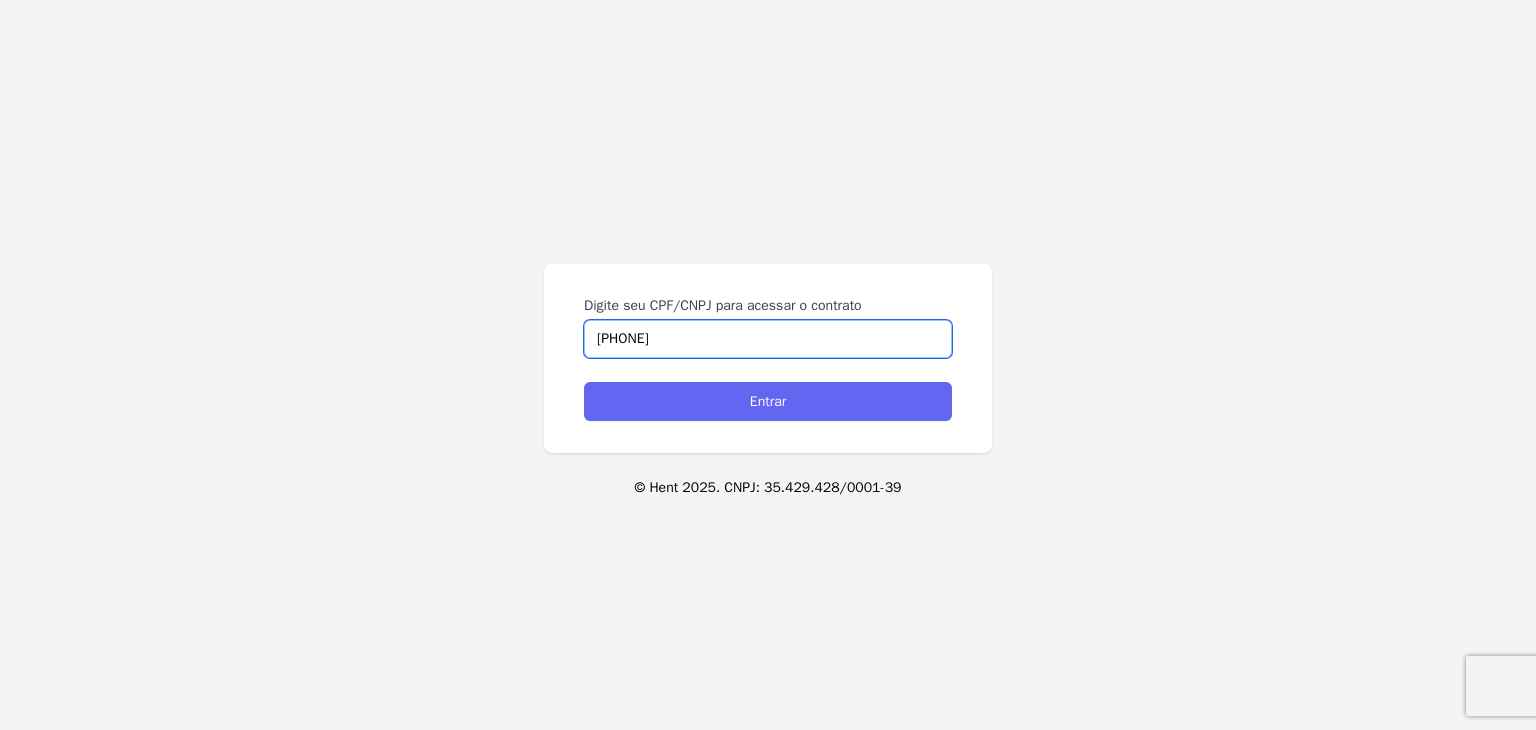 type on "389.446.208-65" 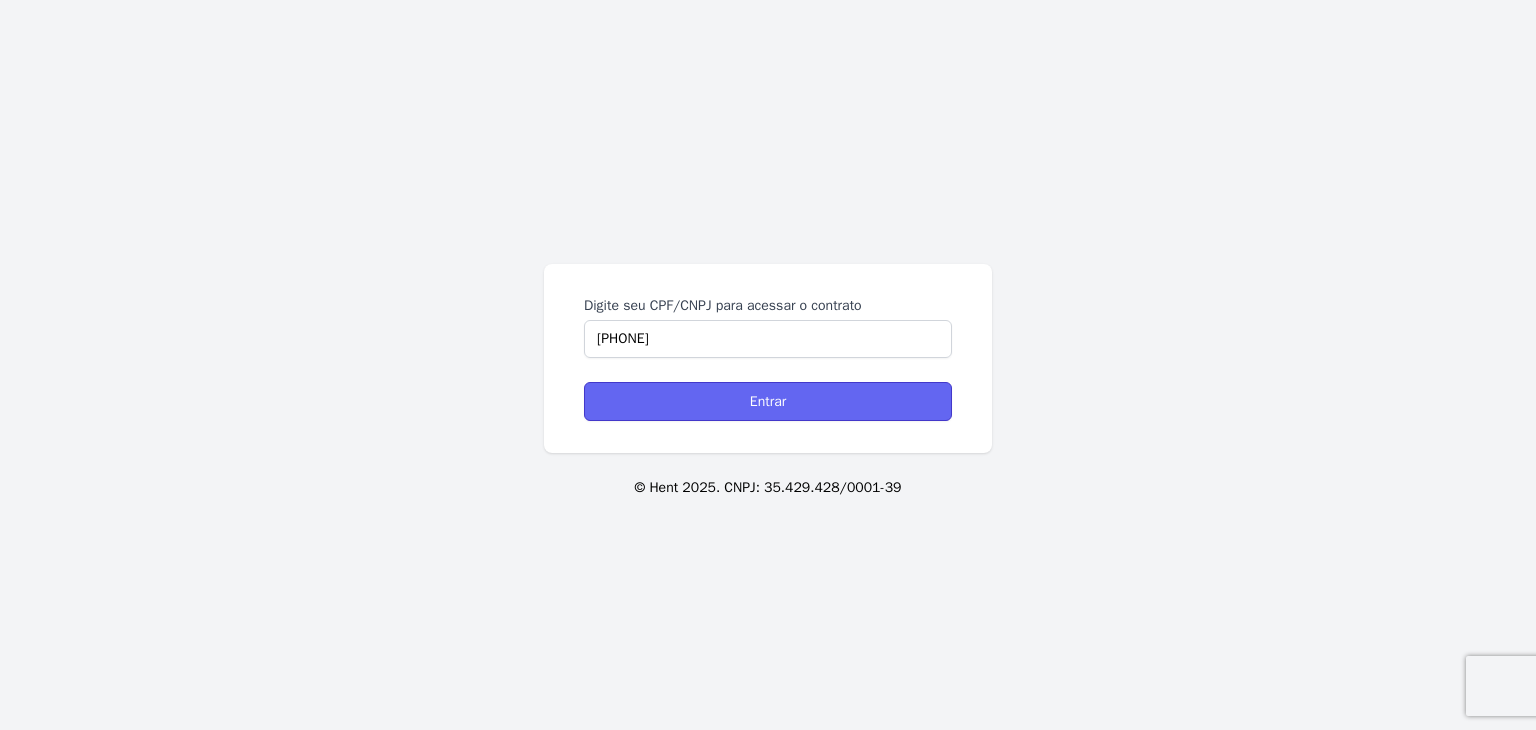 click on "Entrar" at bounding box center (768, 401) 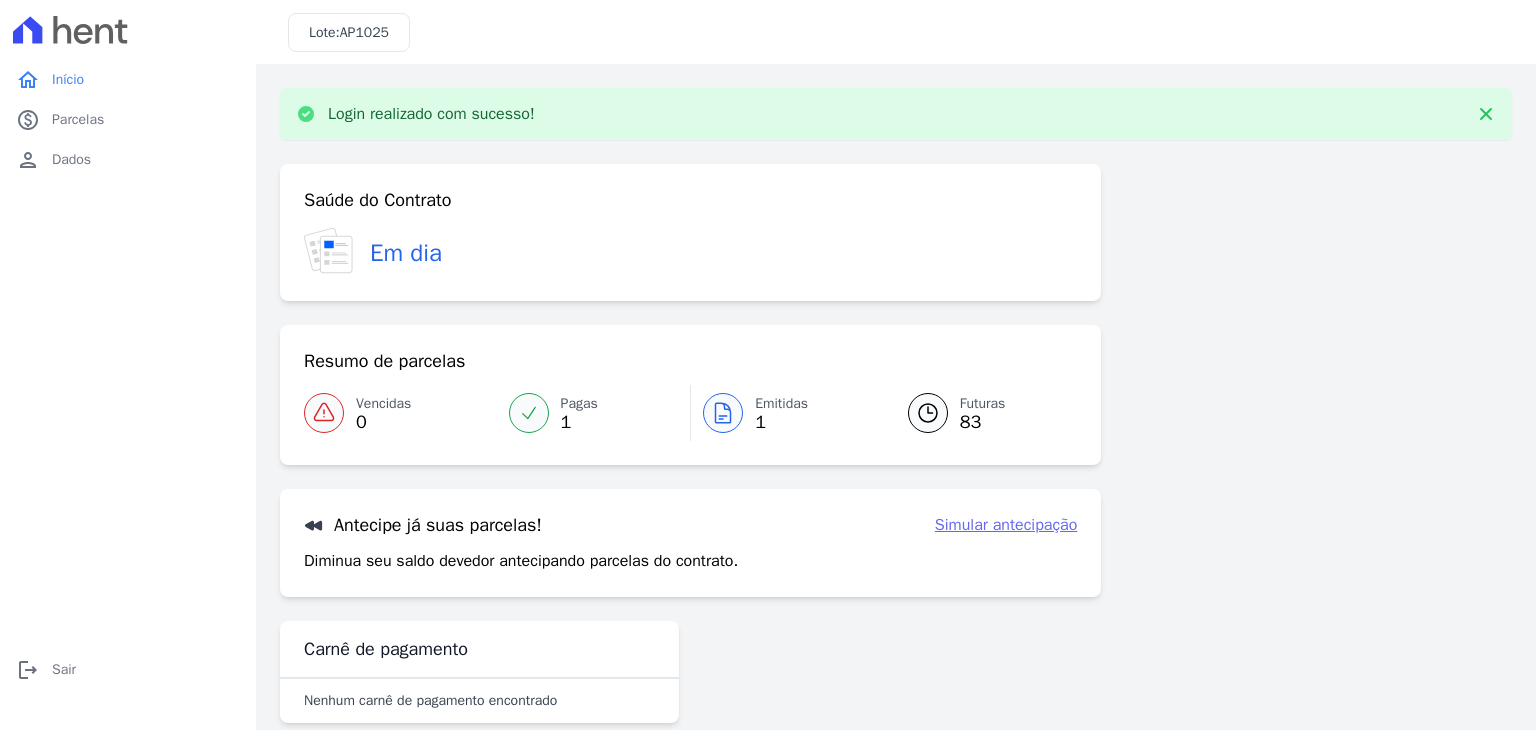 scroll, scrollTop: 0, scrollLeft: 0, axis: both 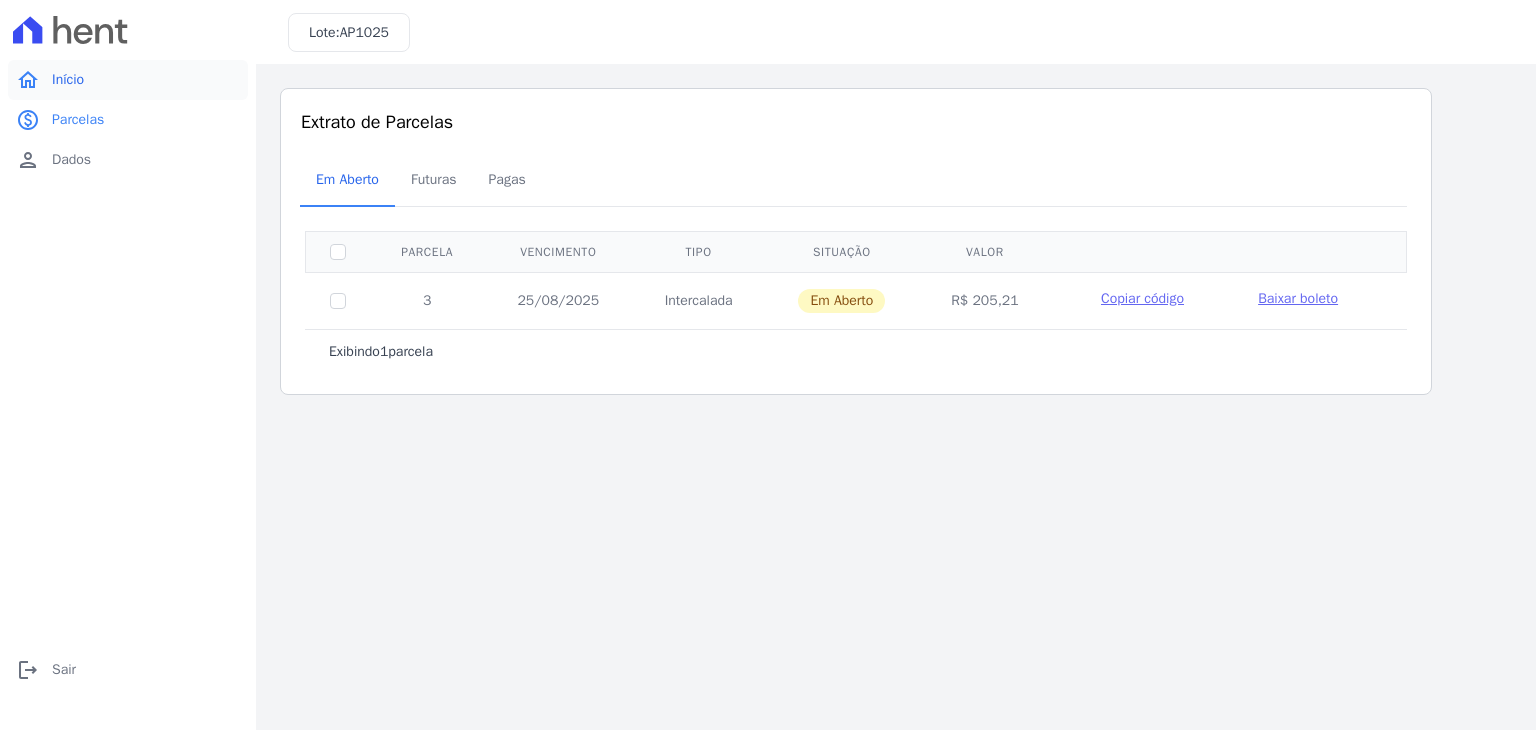 click on "Início" at bounding box center (68, 80) 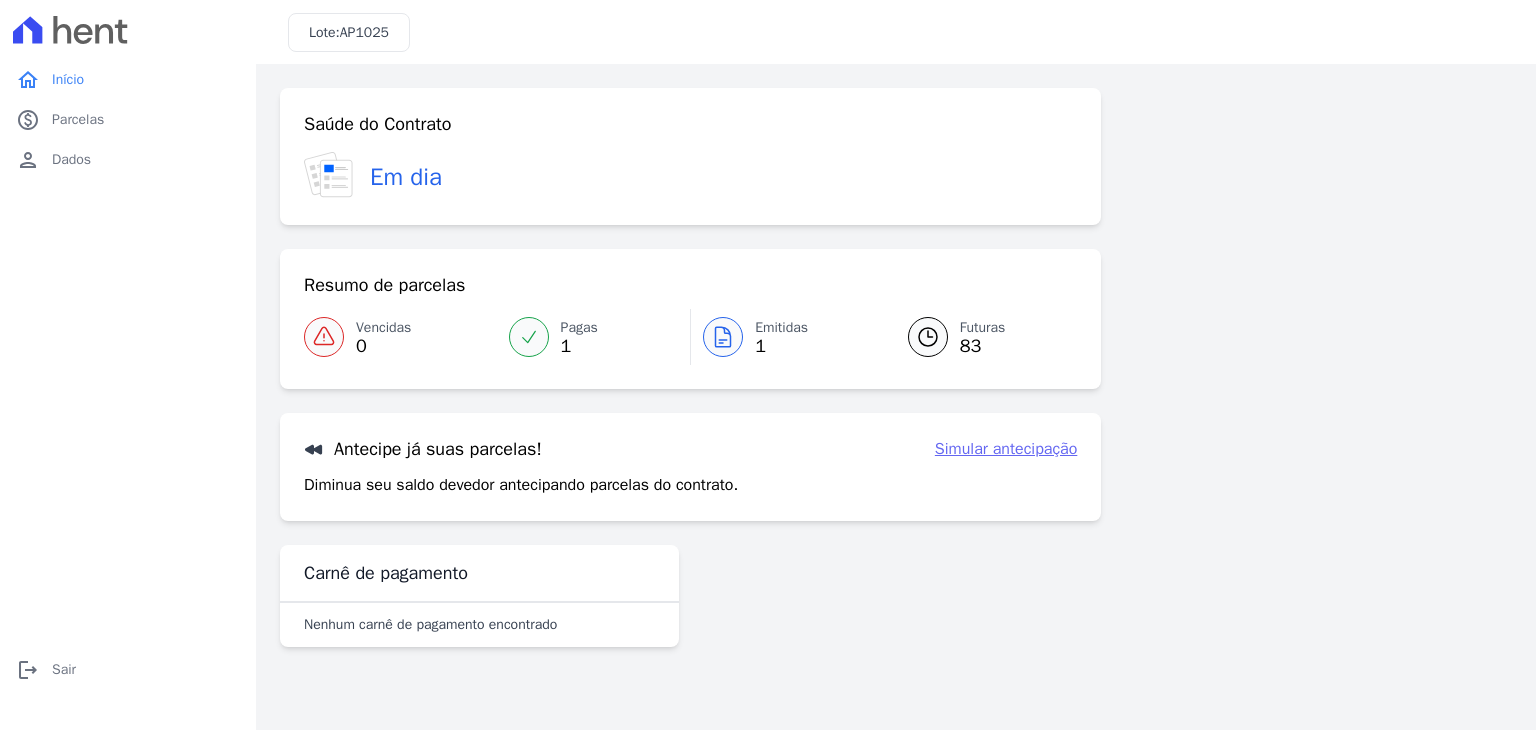 click at bounding box center [529, 337] 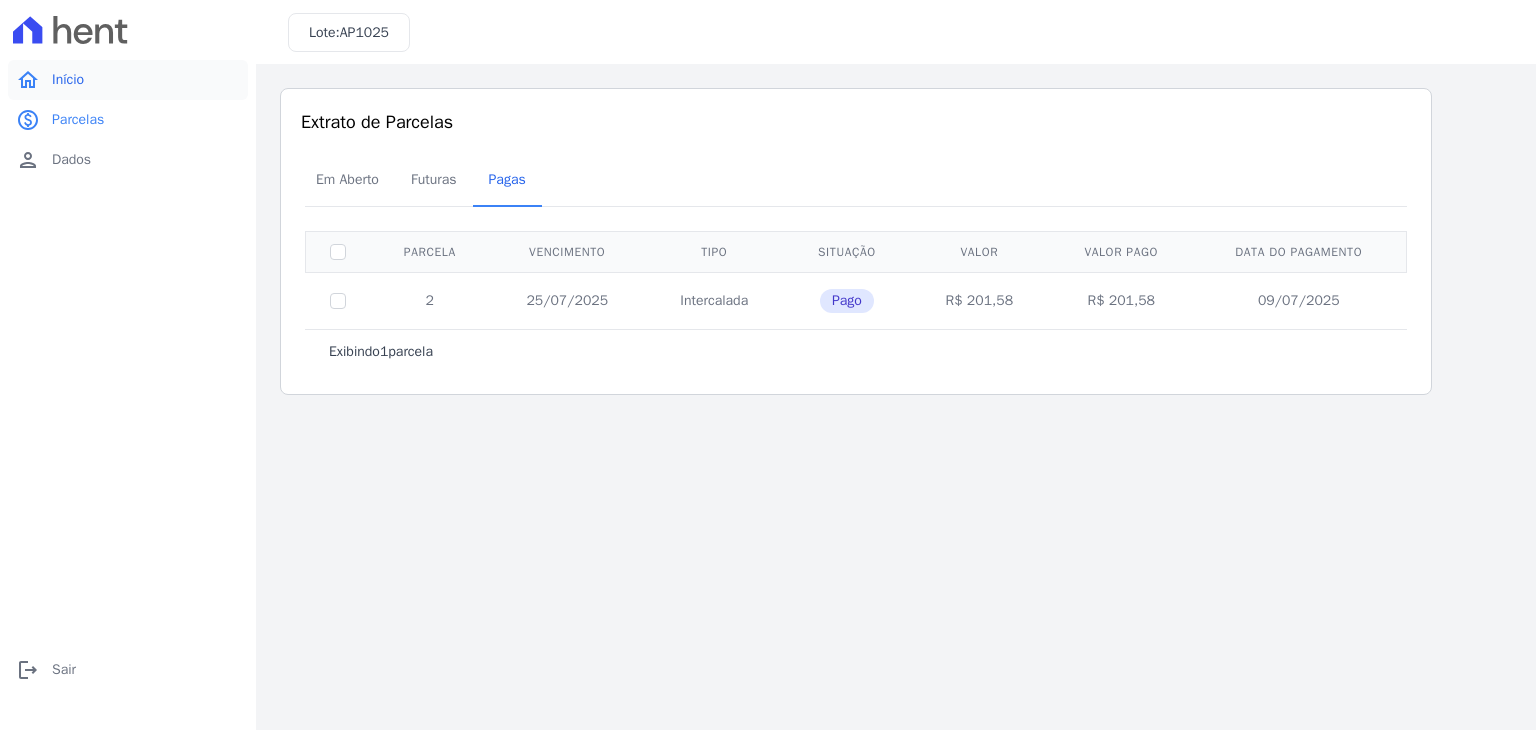 click on "Início" at bounding box center (68, 80) 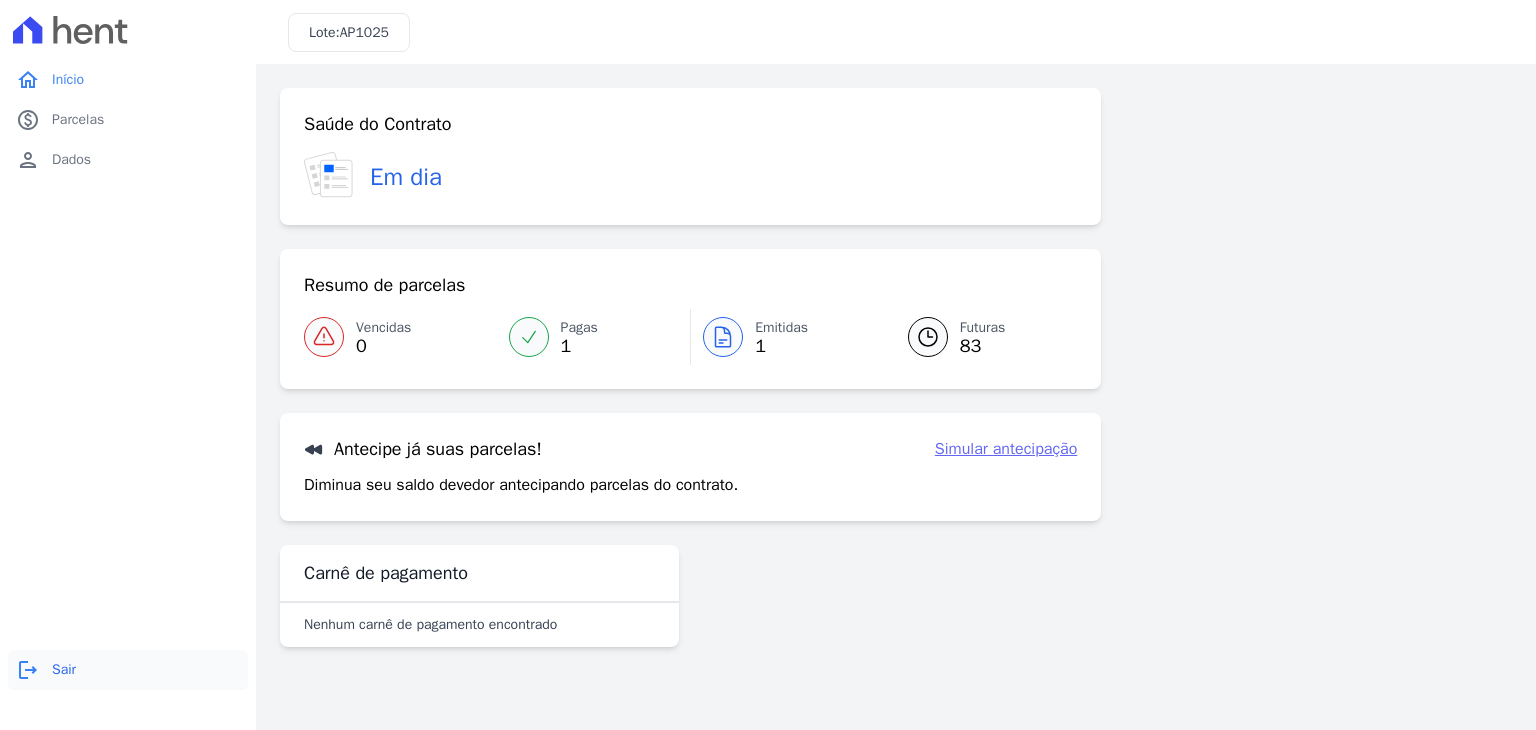 click on "logout Sair" at bounding box center (128, 670) 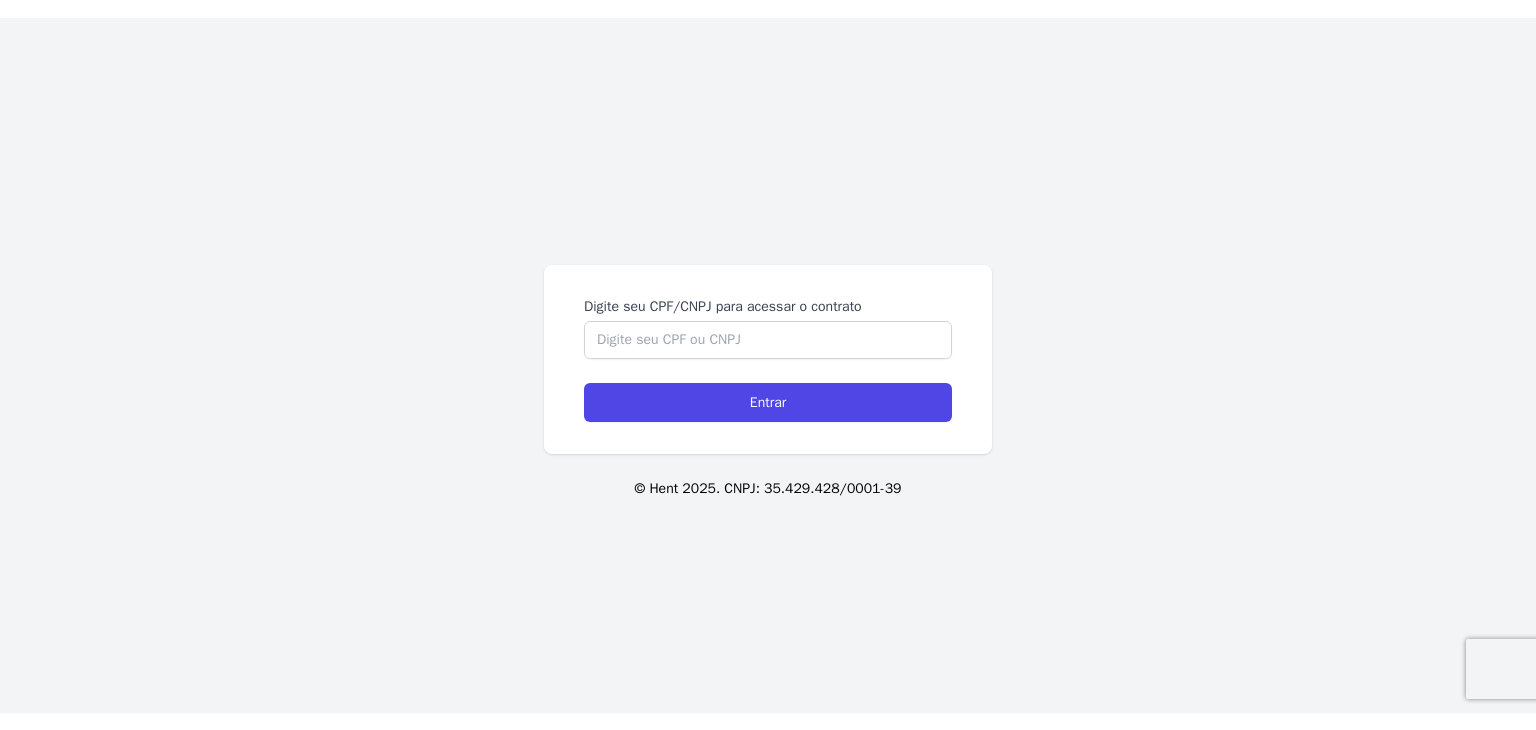 scroll, scrollTop: 0, scrollLeft: 0, axis: both 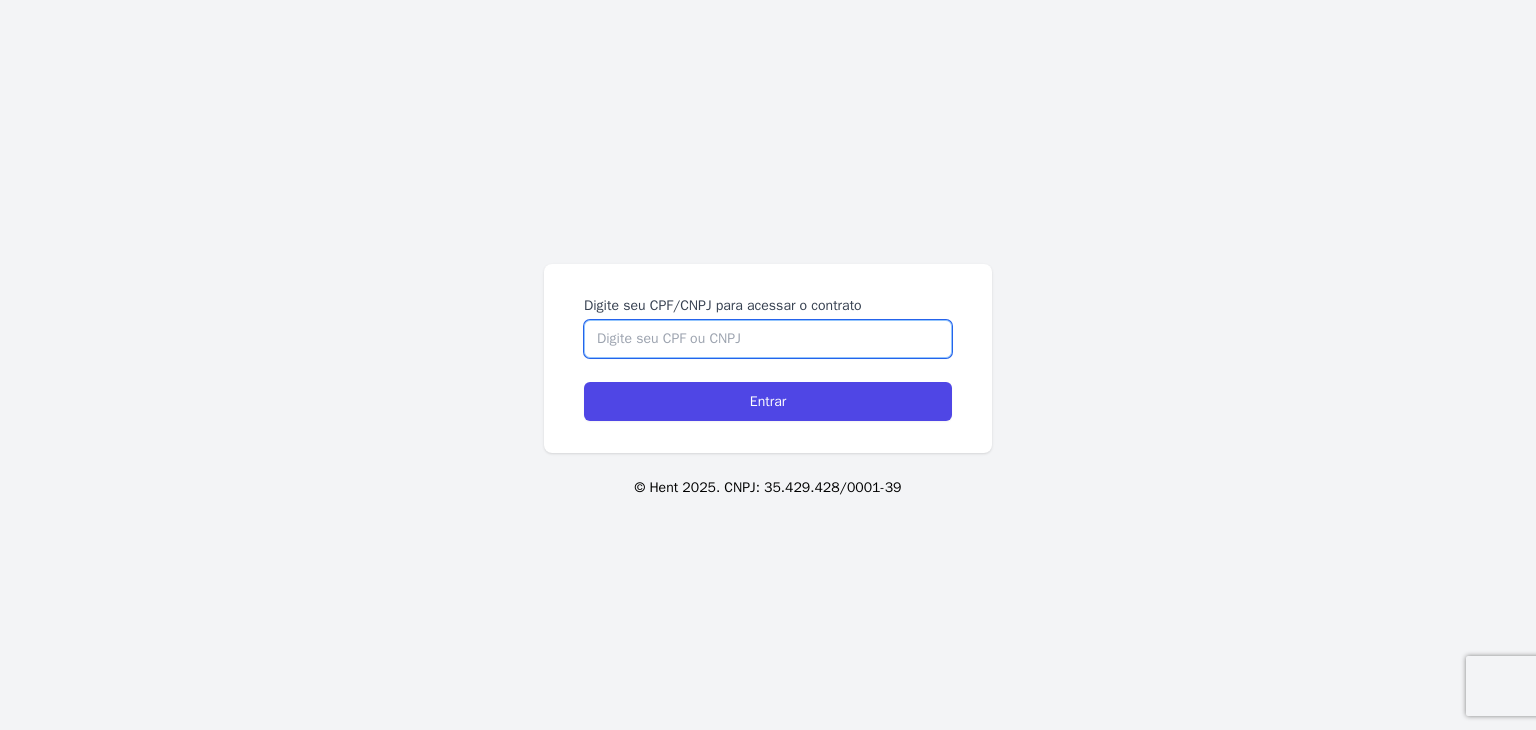 click on "Digite seu CPF/CNPJ para acessar o contrato" at bounding box center (768, 339) 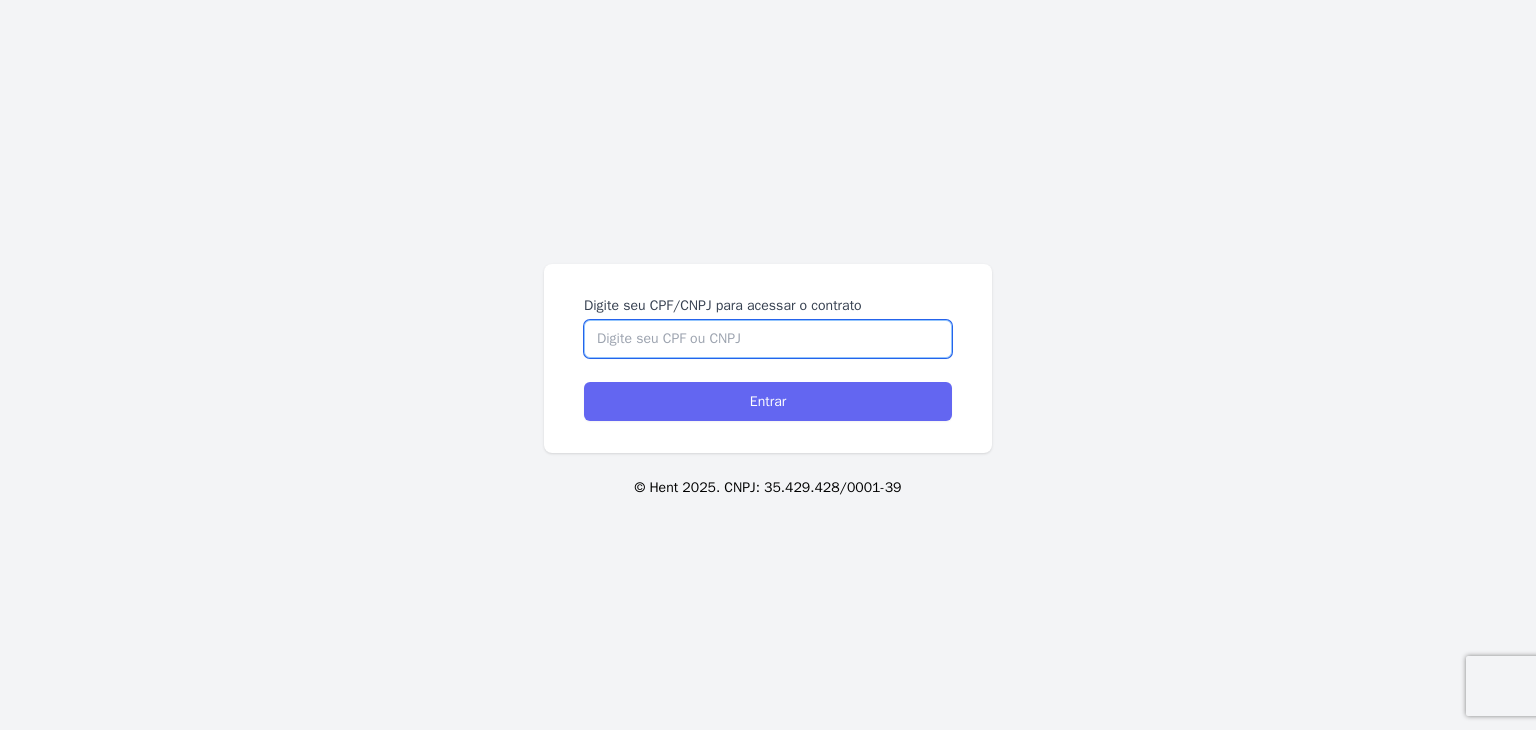 paste on "[PHONE]" 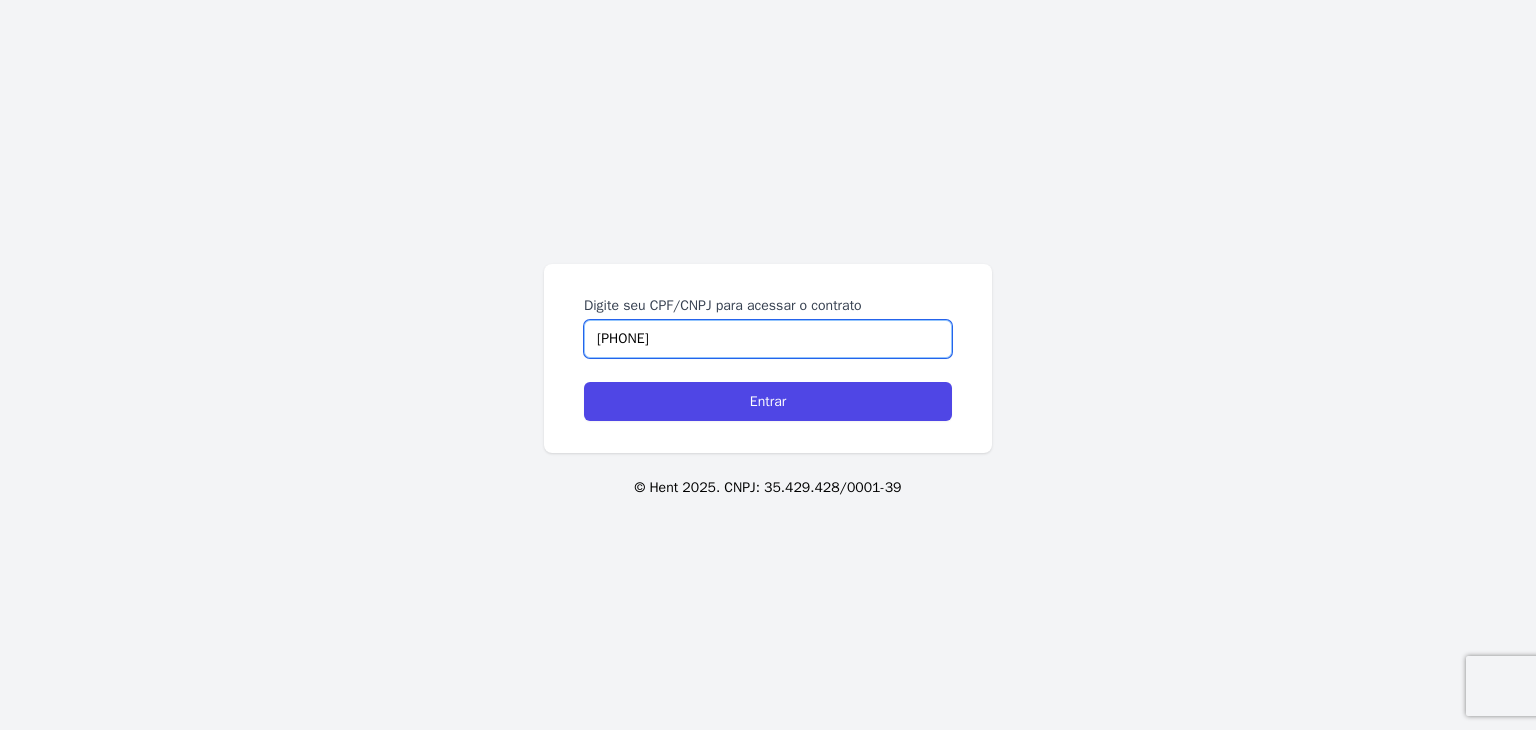 type on "[PHONE]" 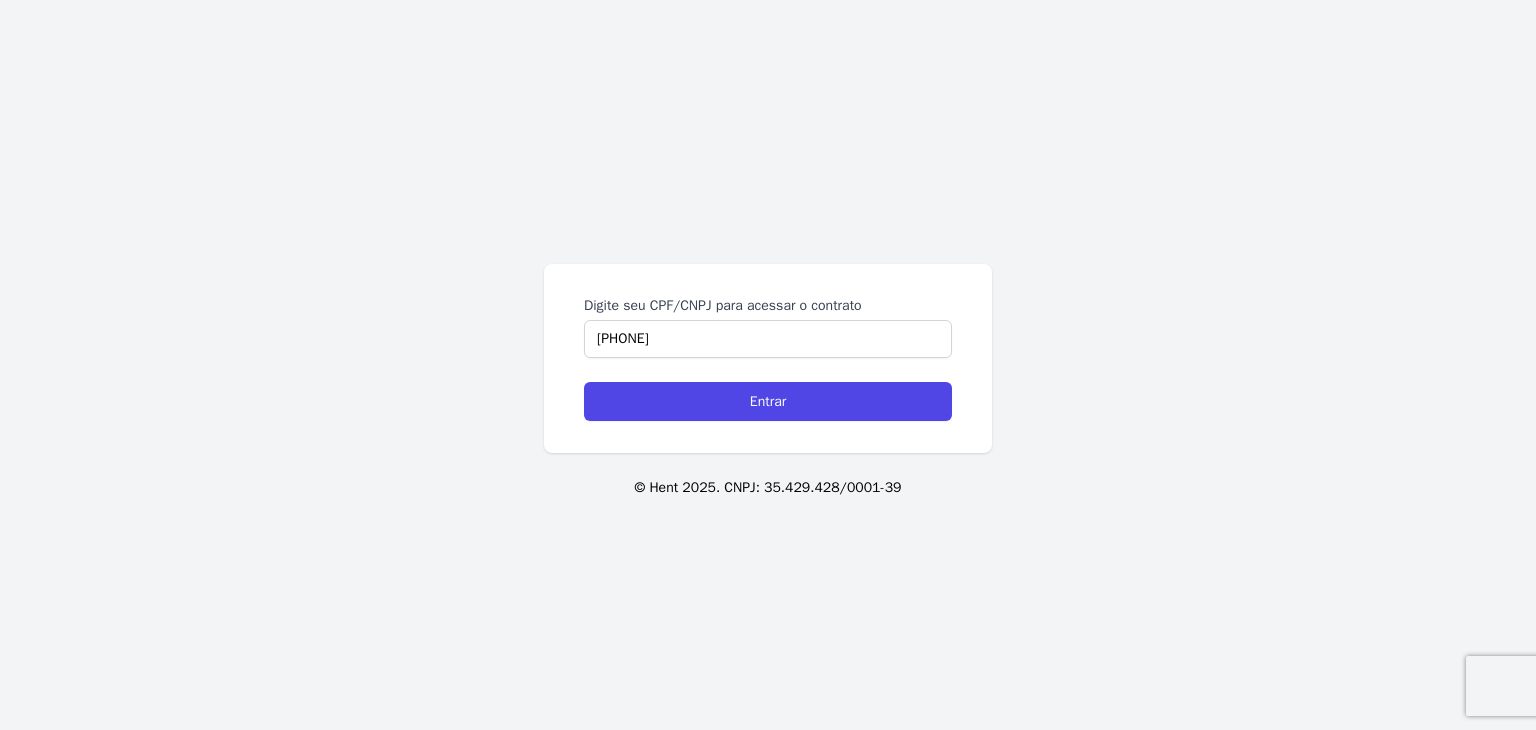 click on "Digite seu CPF/CNPJ para acessar o contrato
389.446.208-65
Entrar" at bounding box center (768, 358) 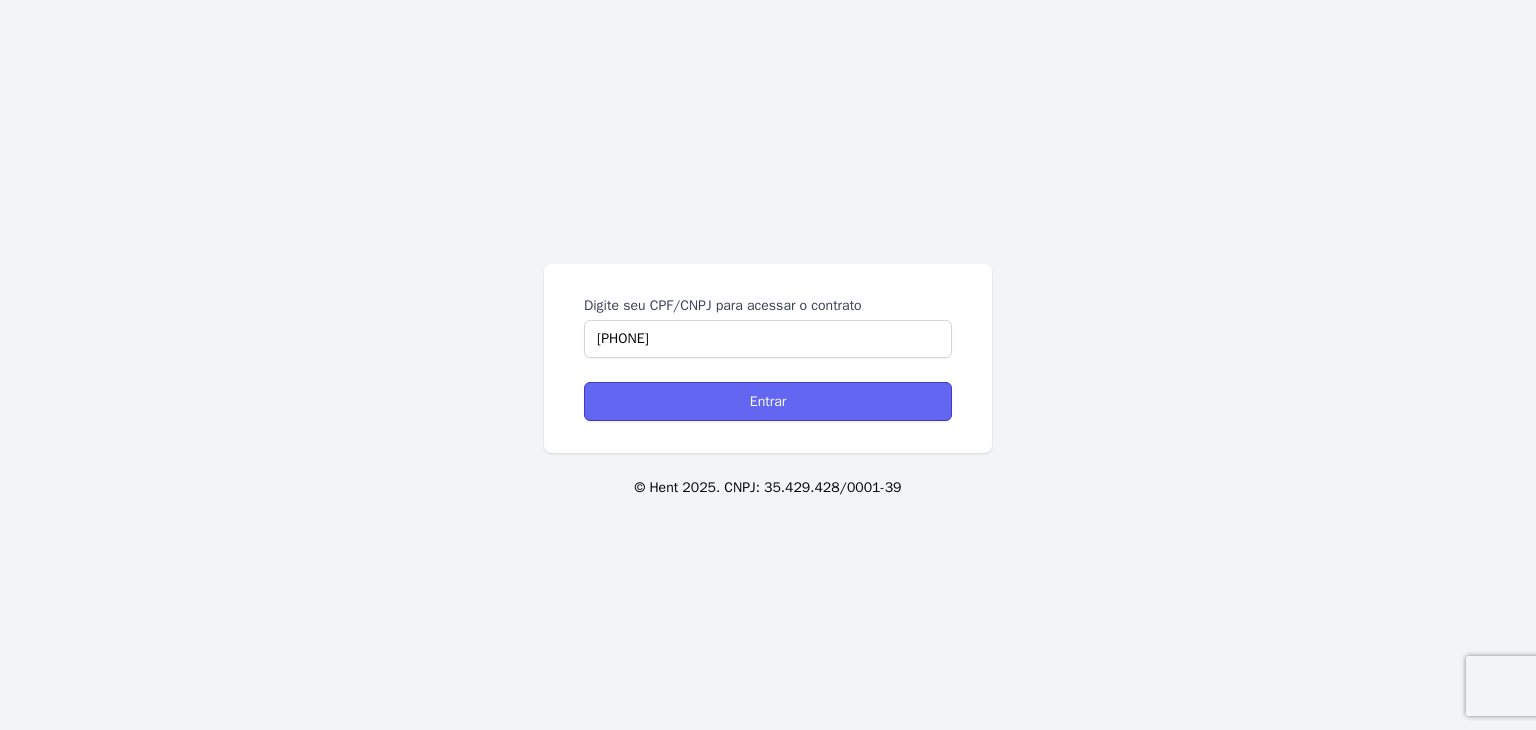 click on "Entrar" at bounding box center (768, 401) 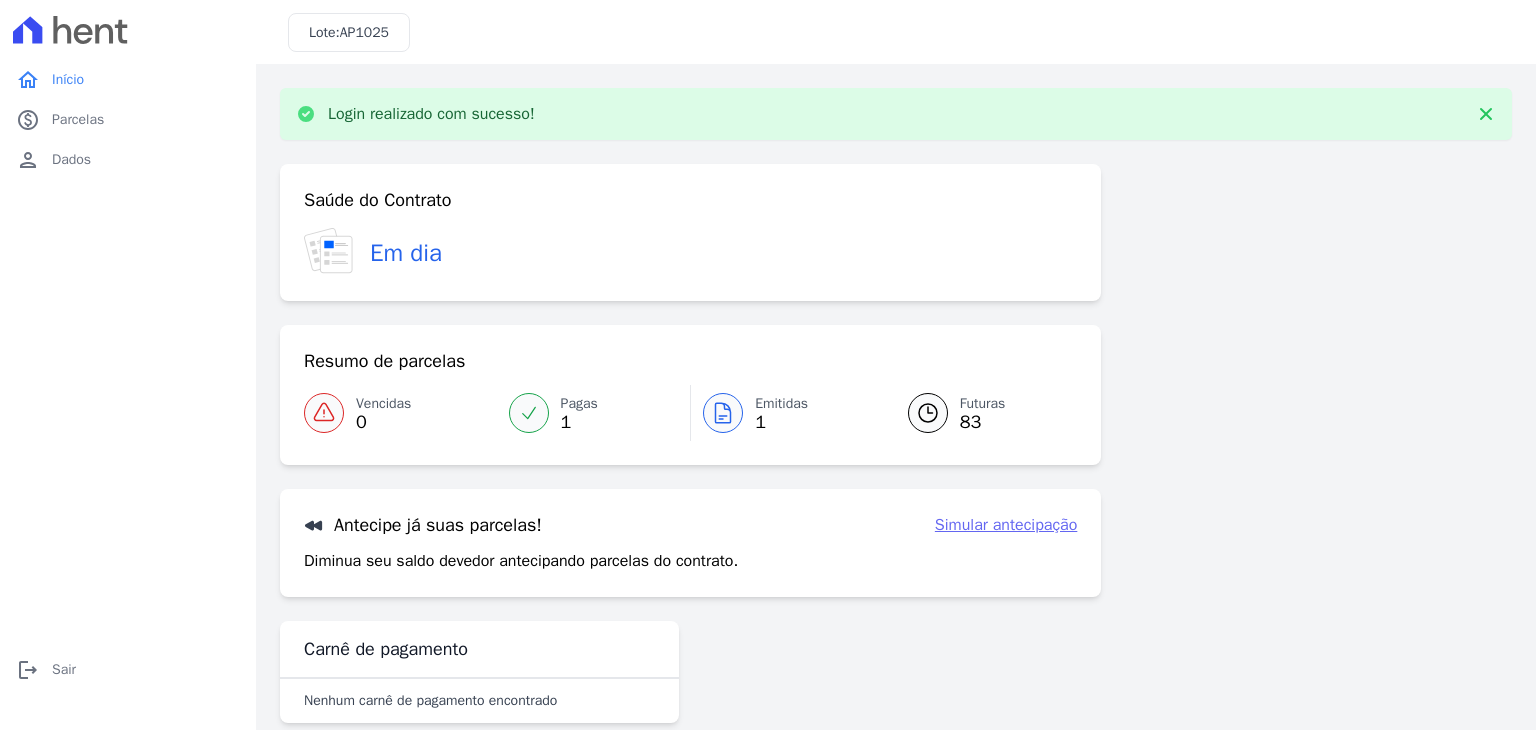 scroll, scrollTop: 0, scrollLeft: 0, axis: both 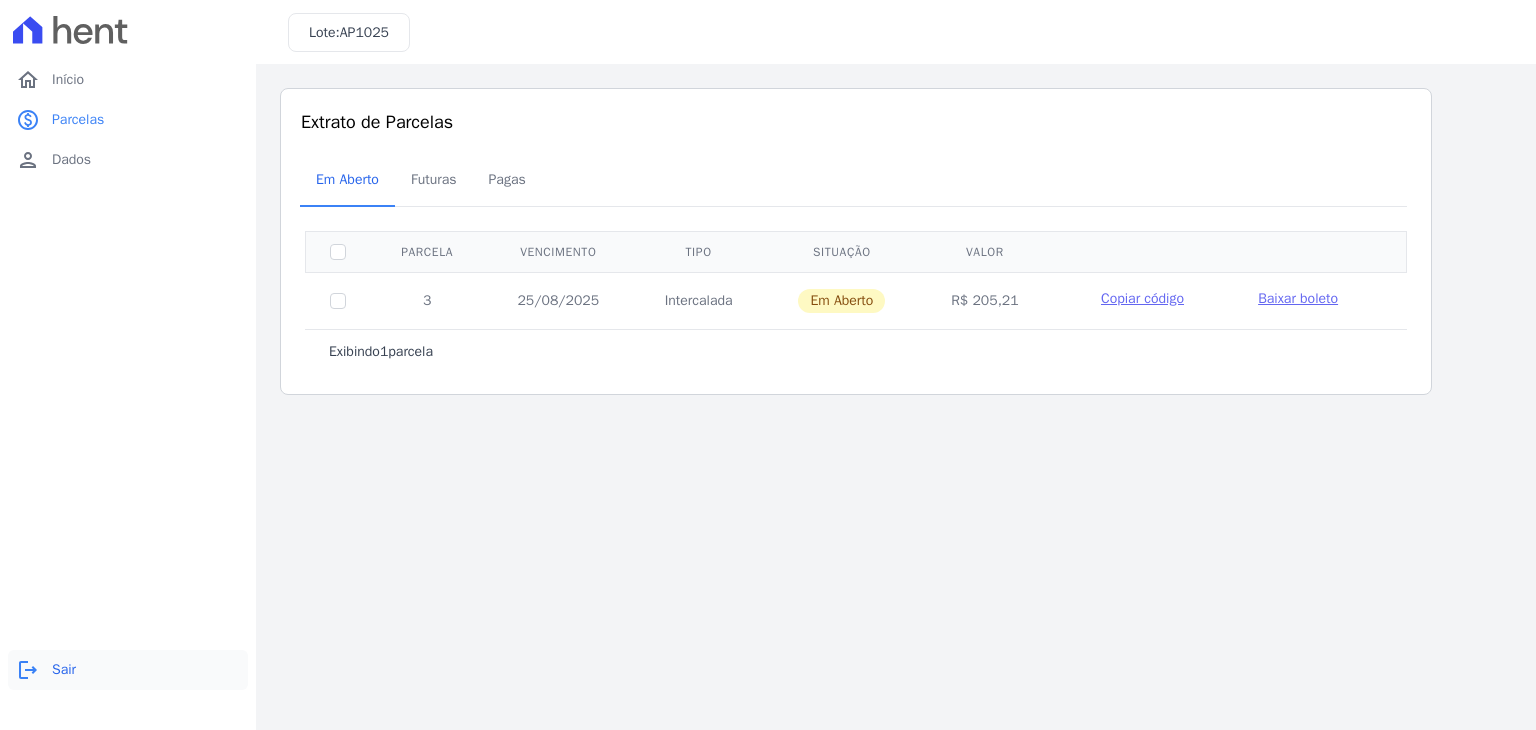 click on "logout" at bounding box center (28, 670) 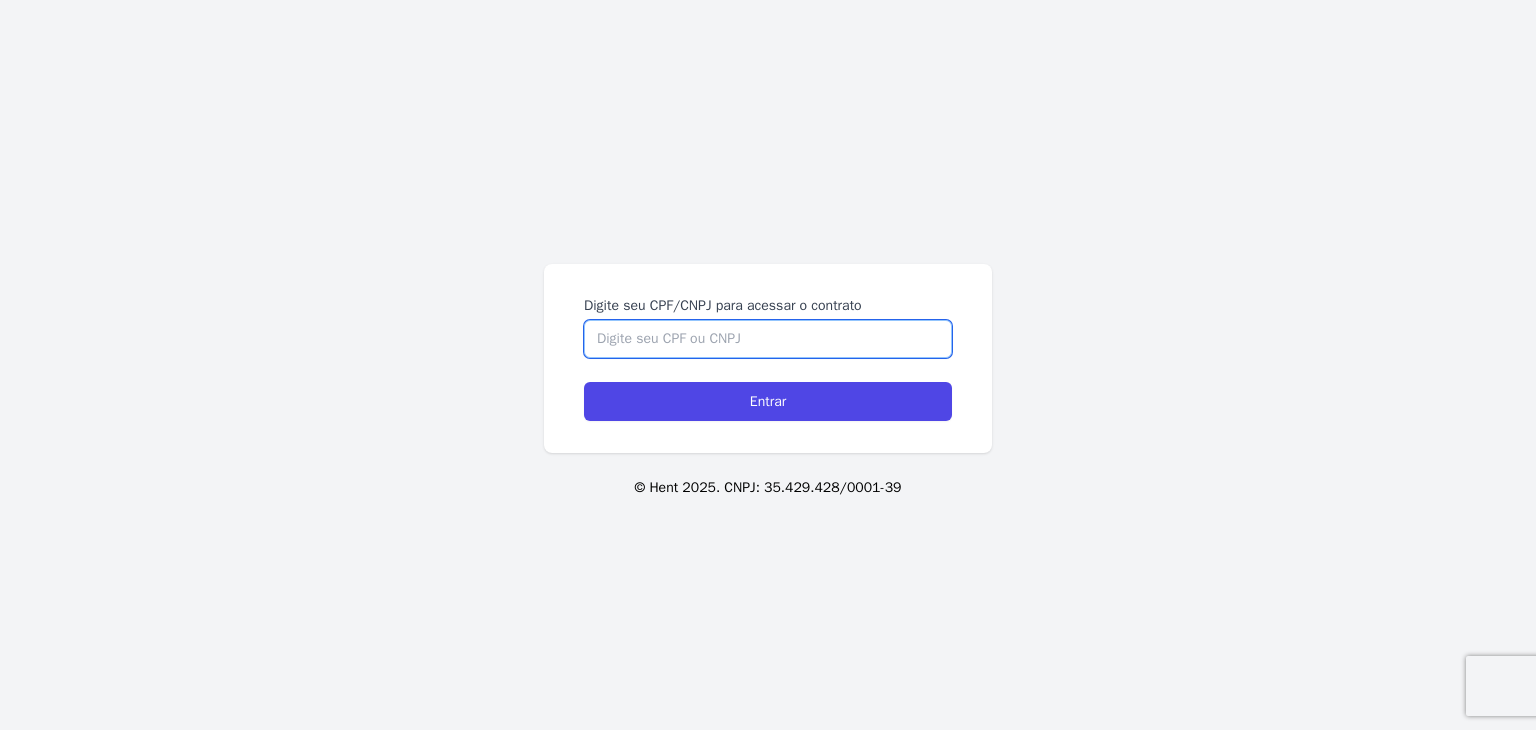 drag, startPoint x: 864, startPoint y: 345, endPoint x: 498, endPoint y: 4, distance: 500.23694 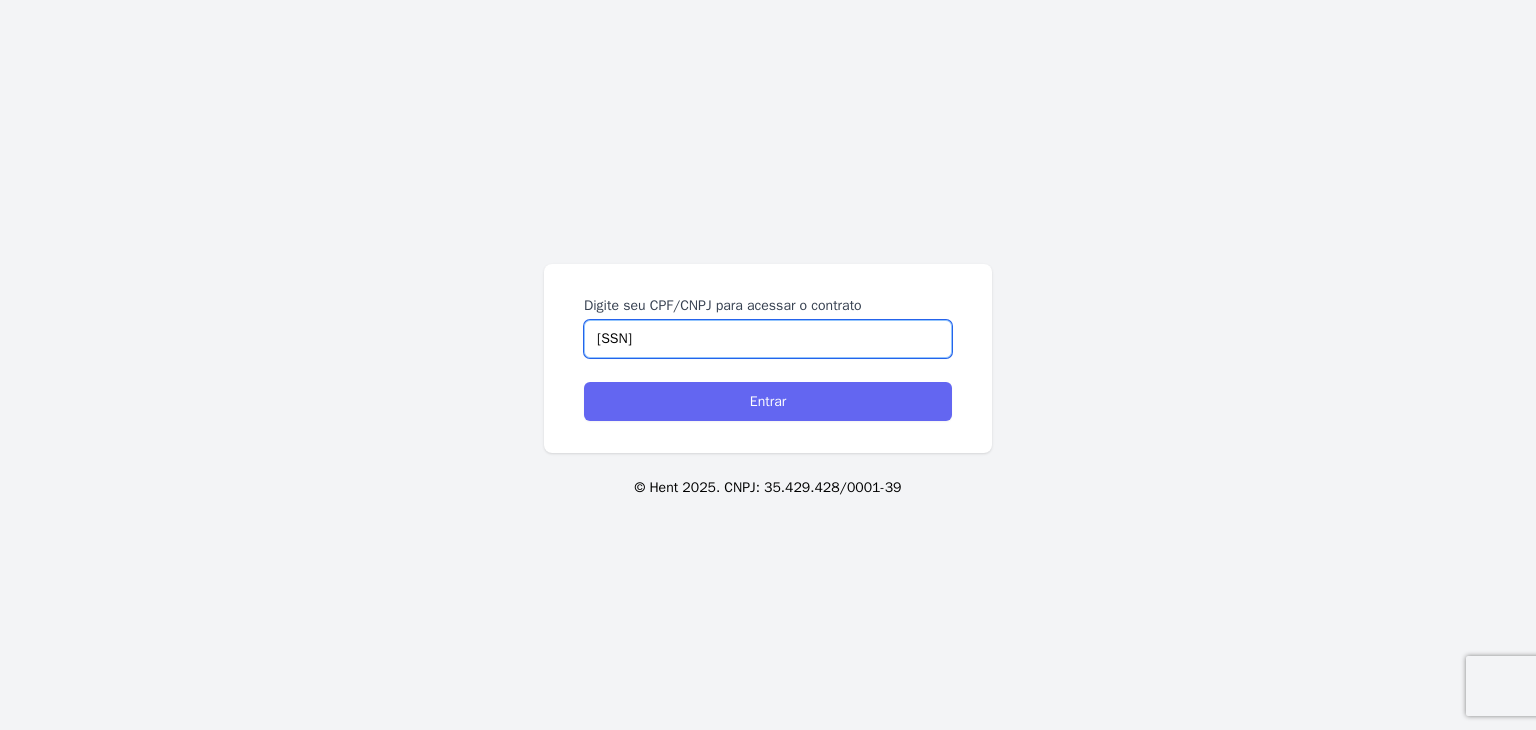 type on "[PHONE]" 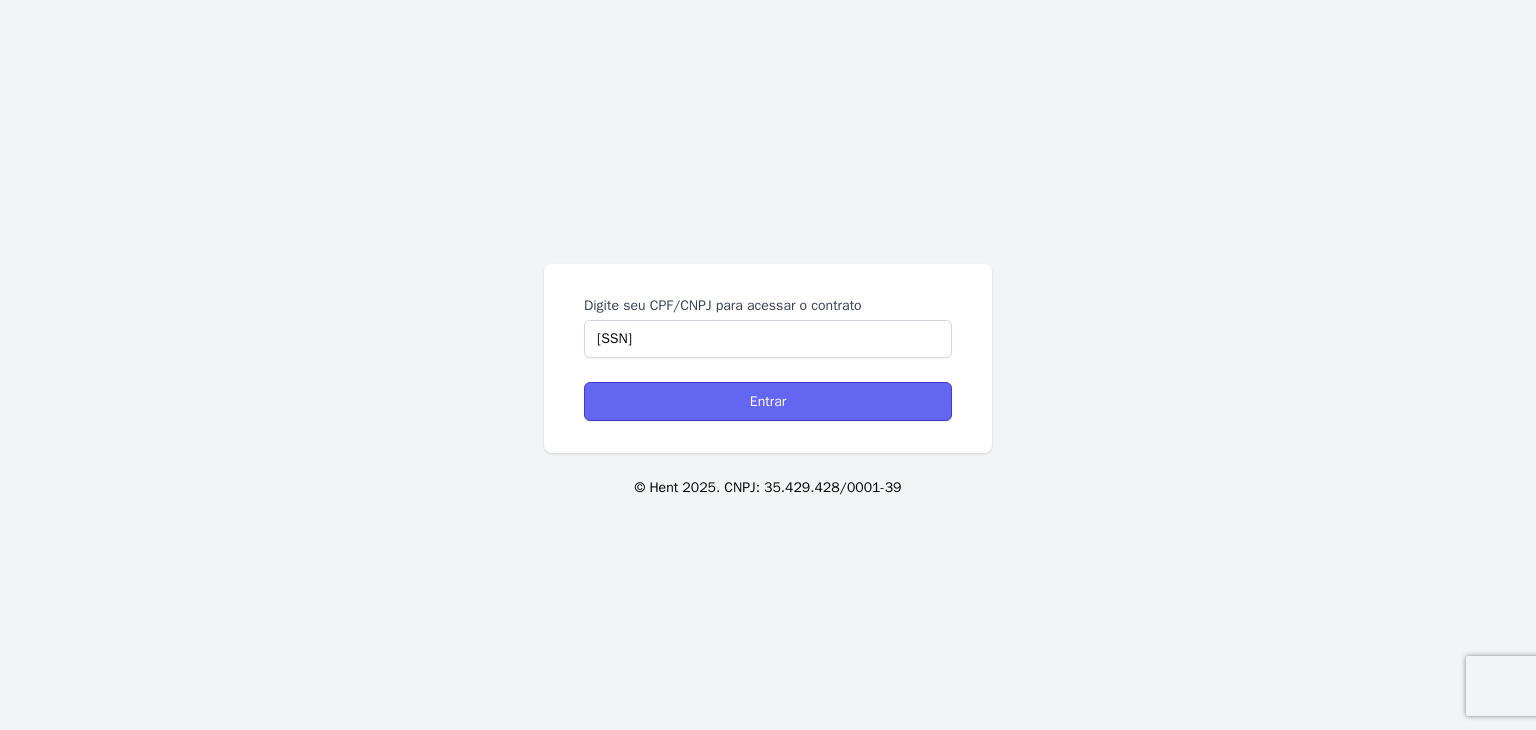 click on "Entrar" at bounding box center (768, 401) 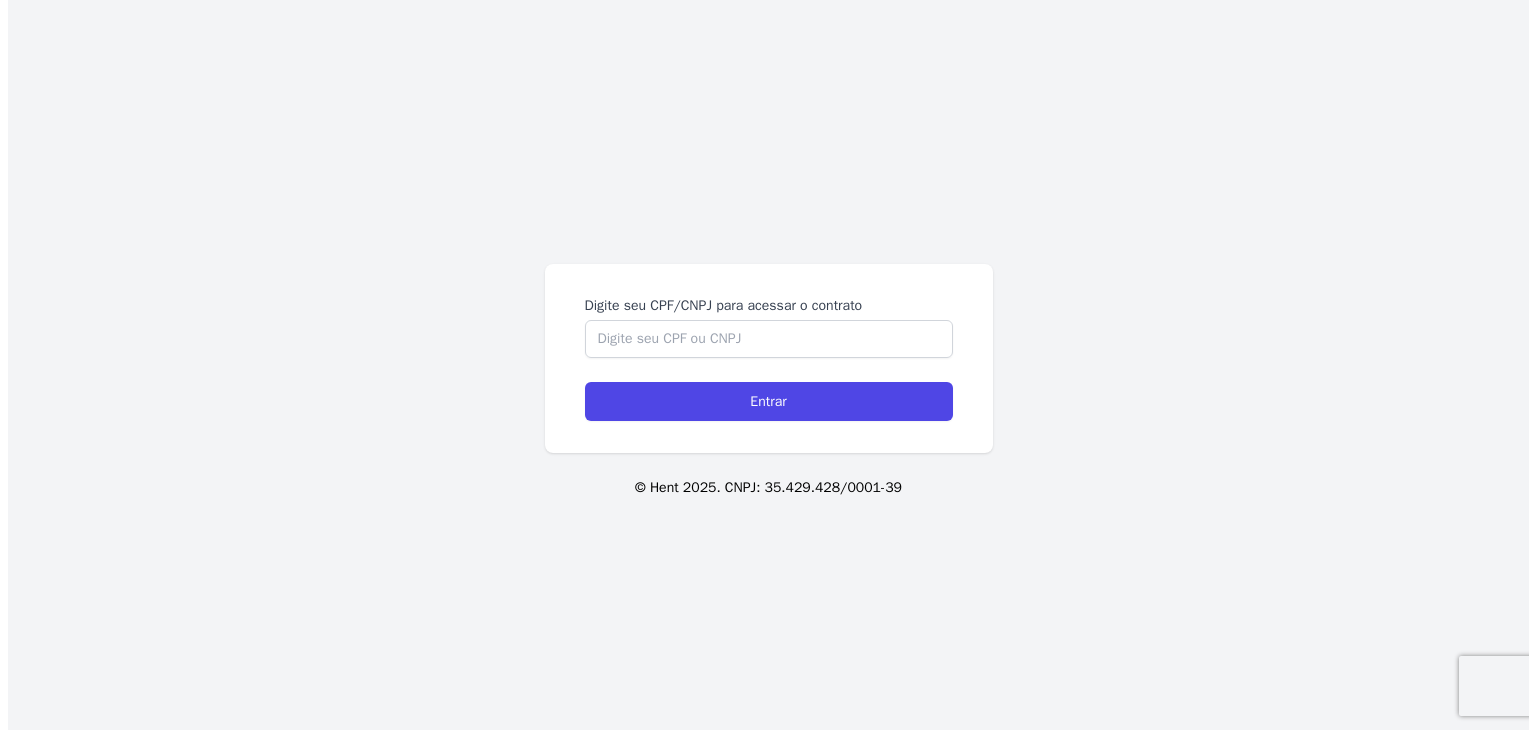 scroll, scrollTop: 0, scrollLeft: 0, axis: both 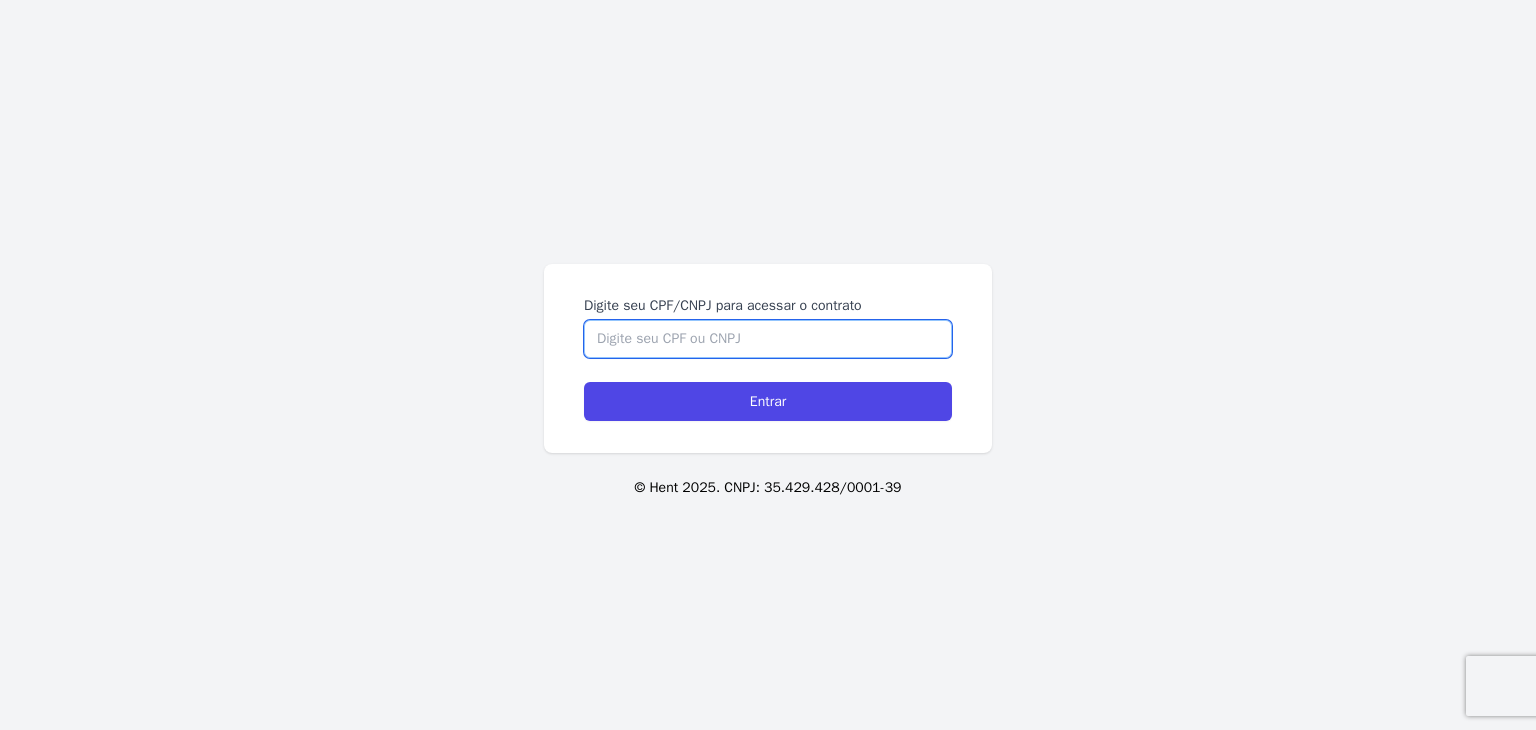click on "Digite seu CPF/CNPJ para acessar o contrato" at bounding box center (768, 339) 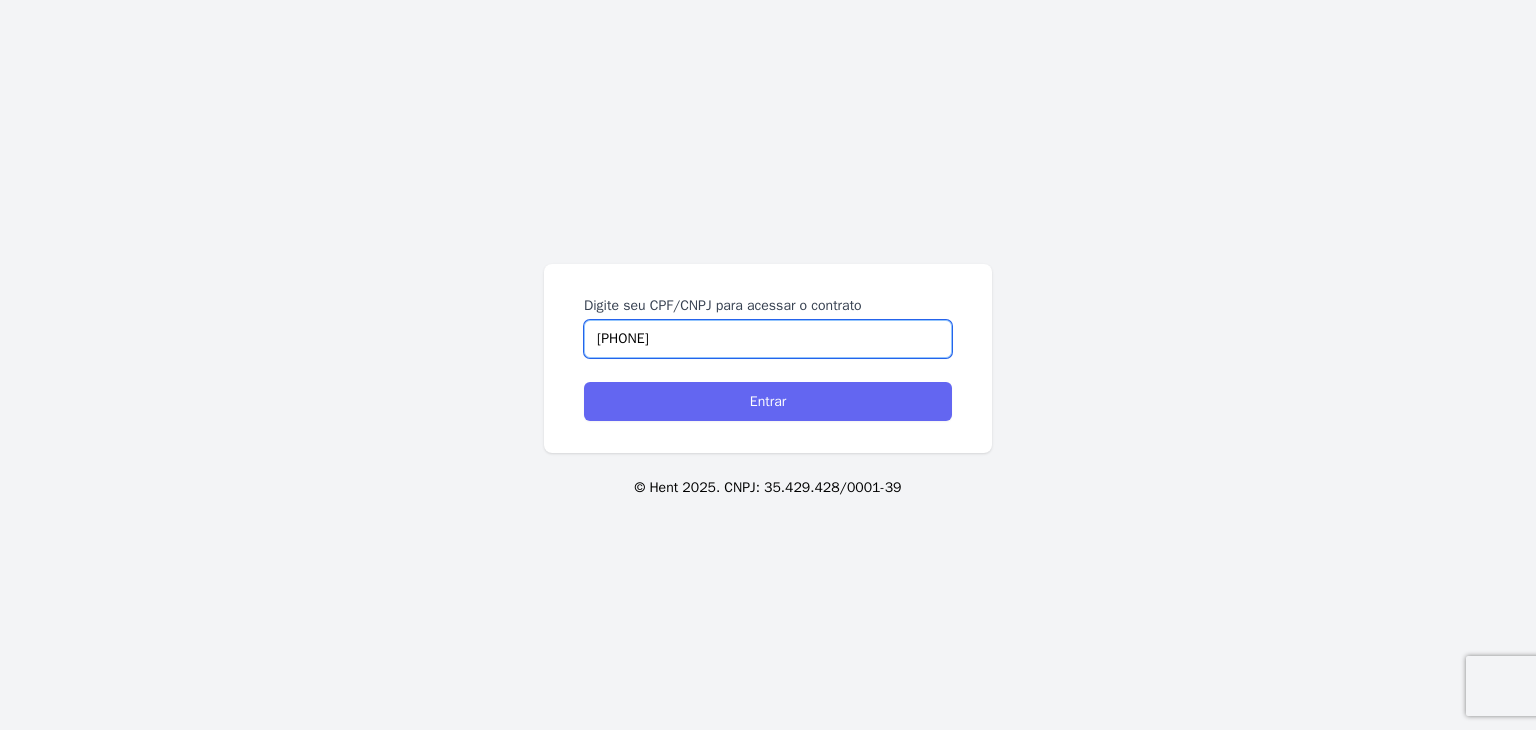 type on "[PHONE]" 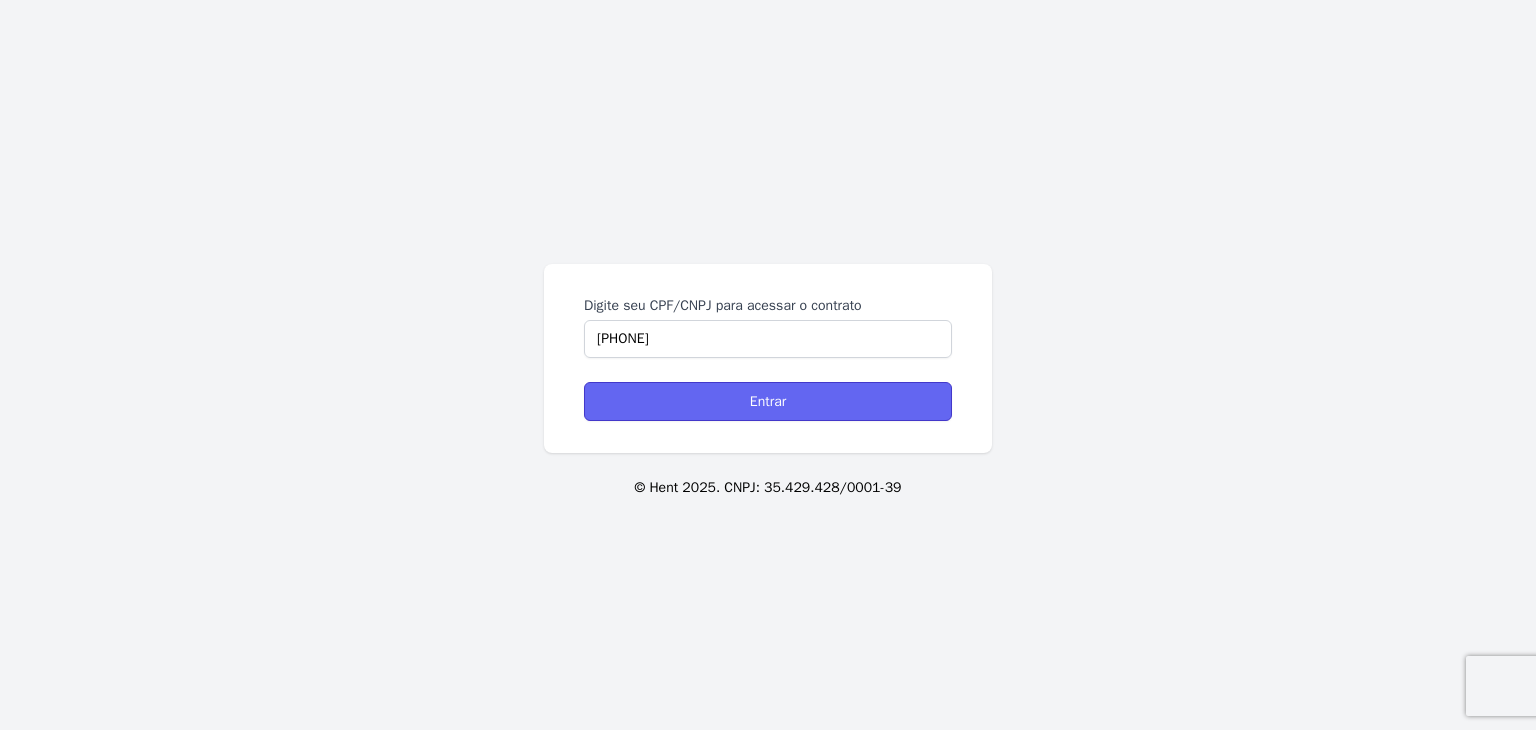 click on "Entrar" at bounding box center (768, 401) 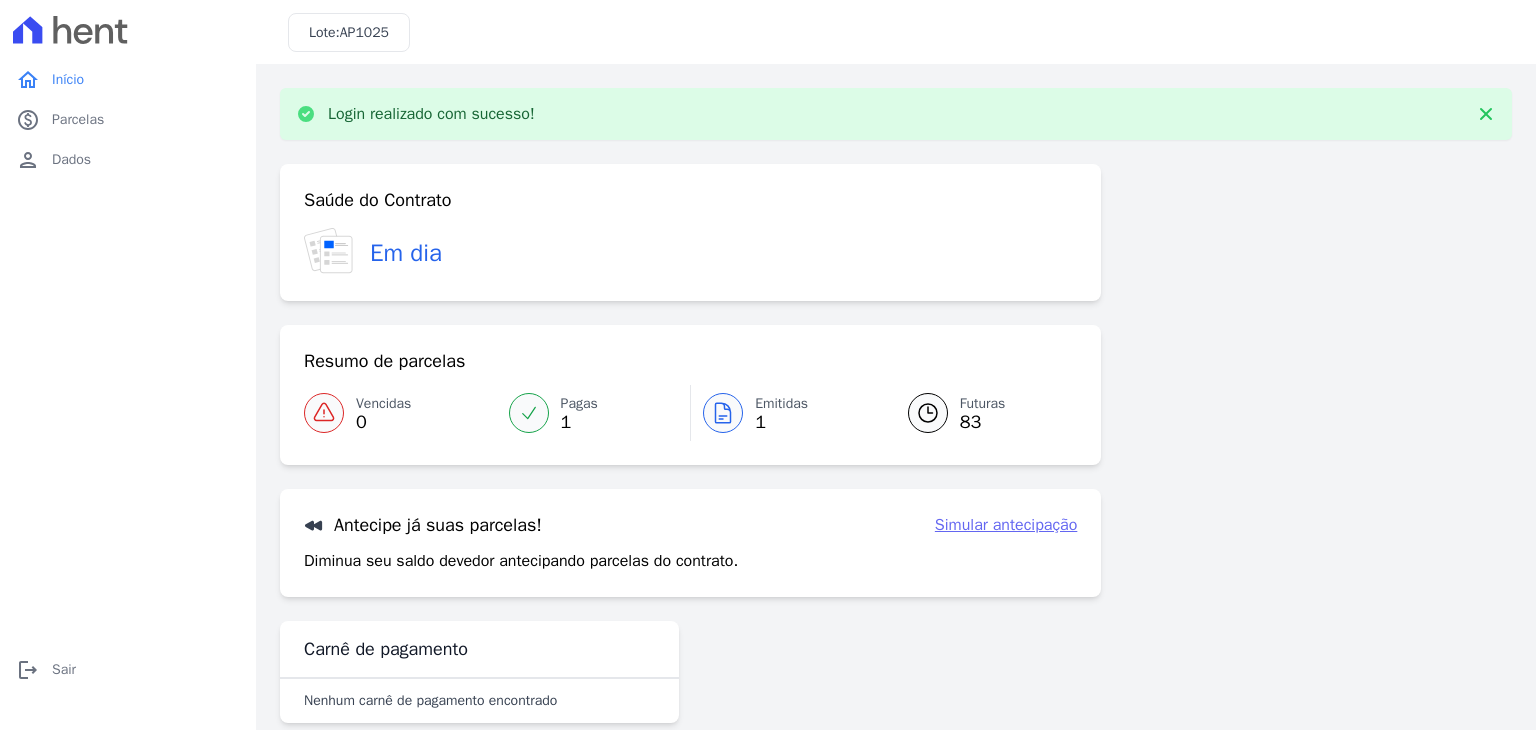 scroll, scrollTop: 0, scrollLeft: 0, axis: both 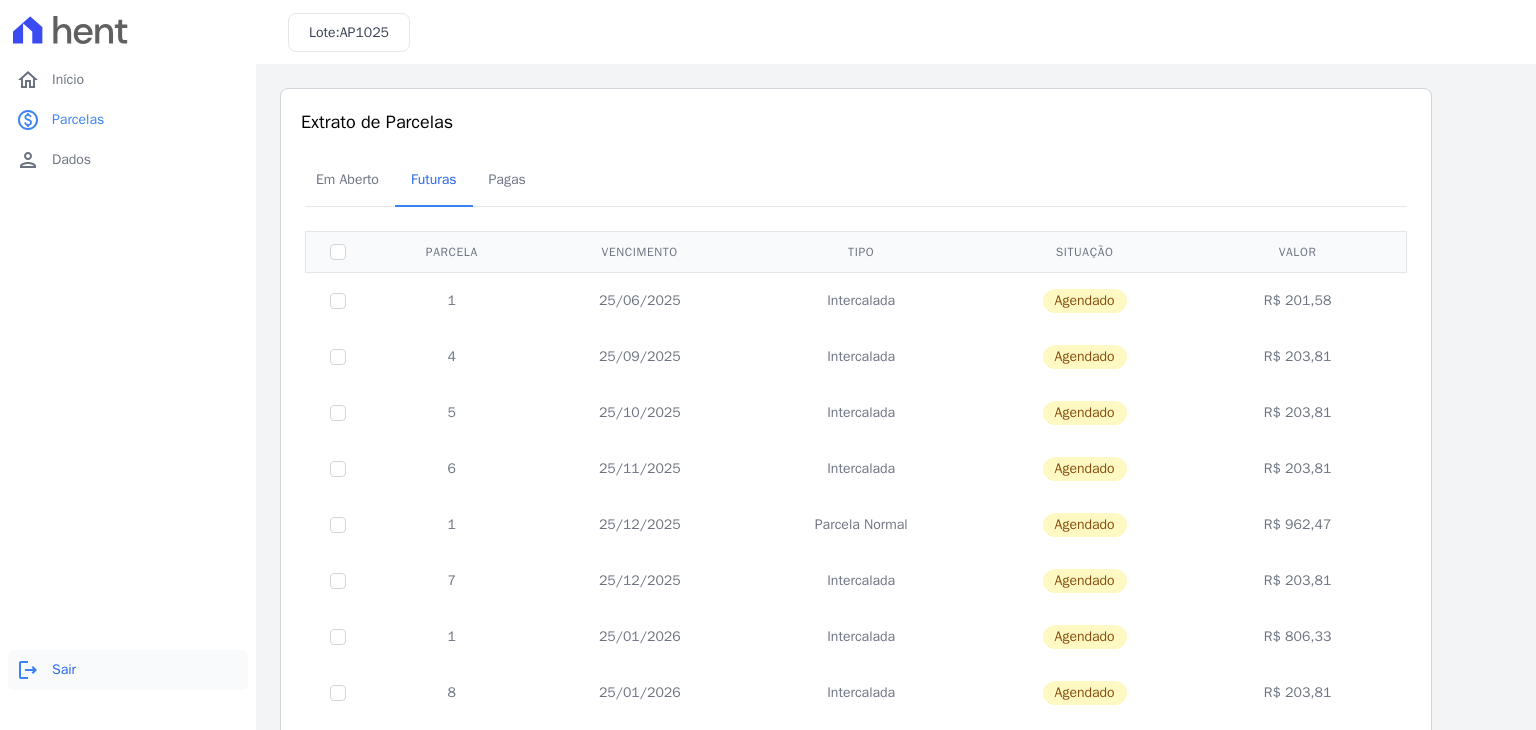 click on "Sair" at bounding box center [64, 670] 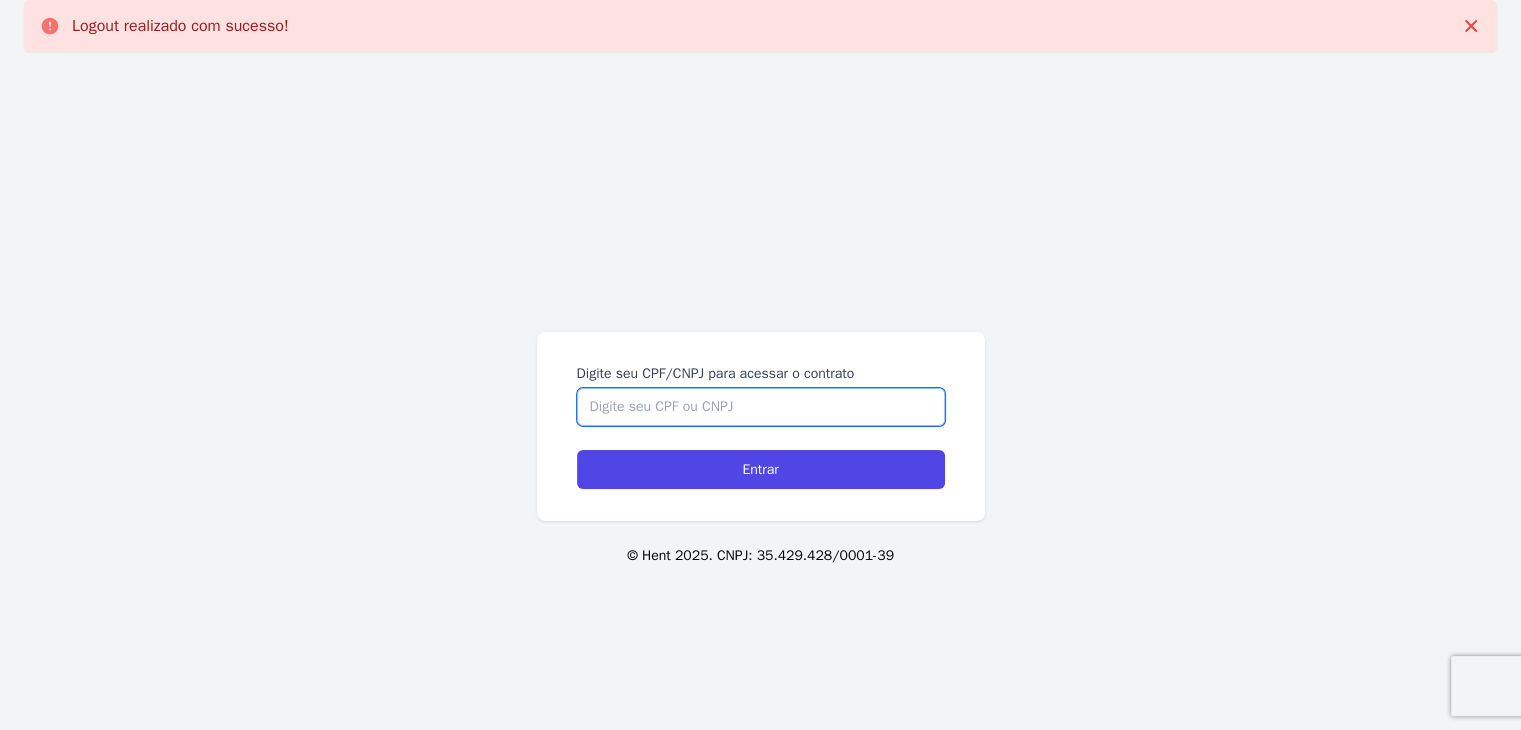 click on "Digite seu CPF/CNPJ para acessar o contrato" at bounding box center [761, 407] 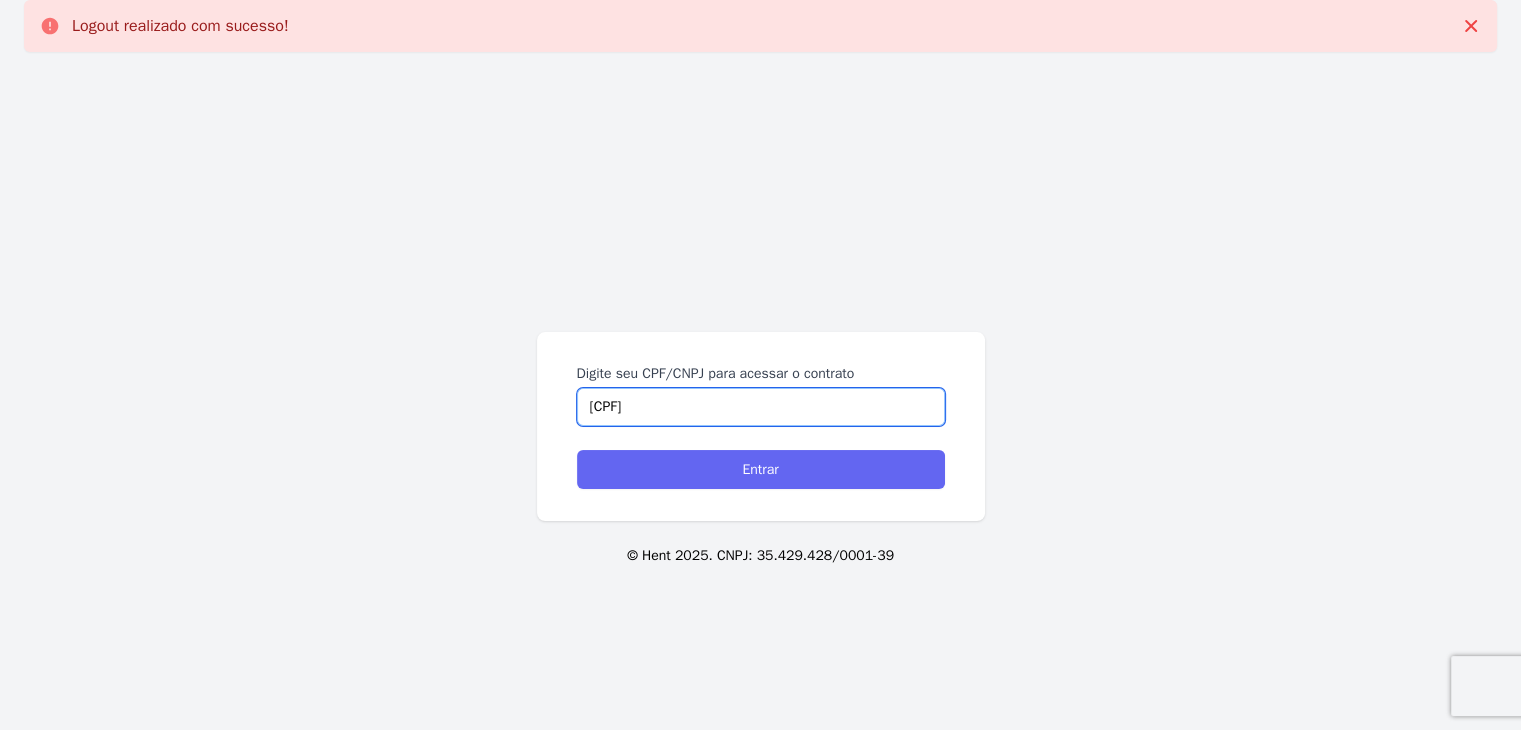 type on "389.446.208-65" 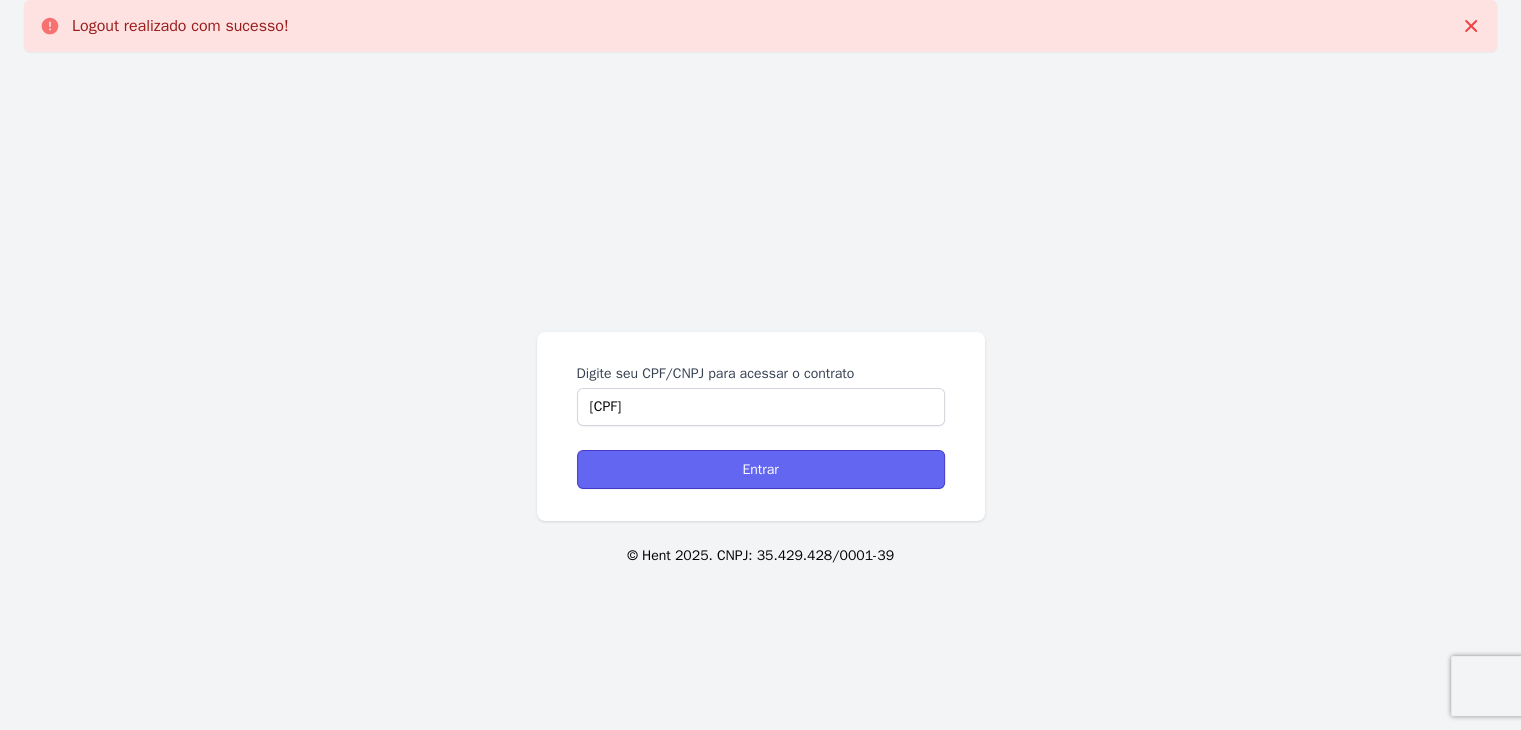 click on "Entrar" at bounding box center [761, 469] 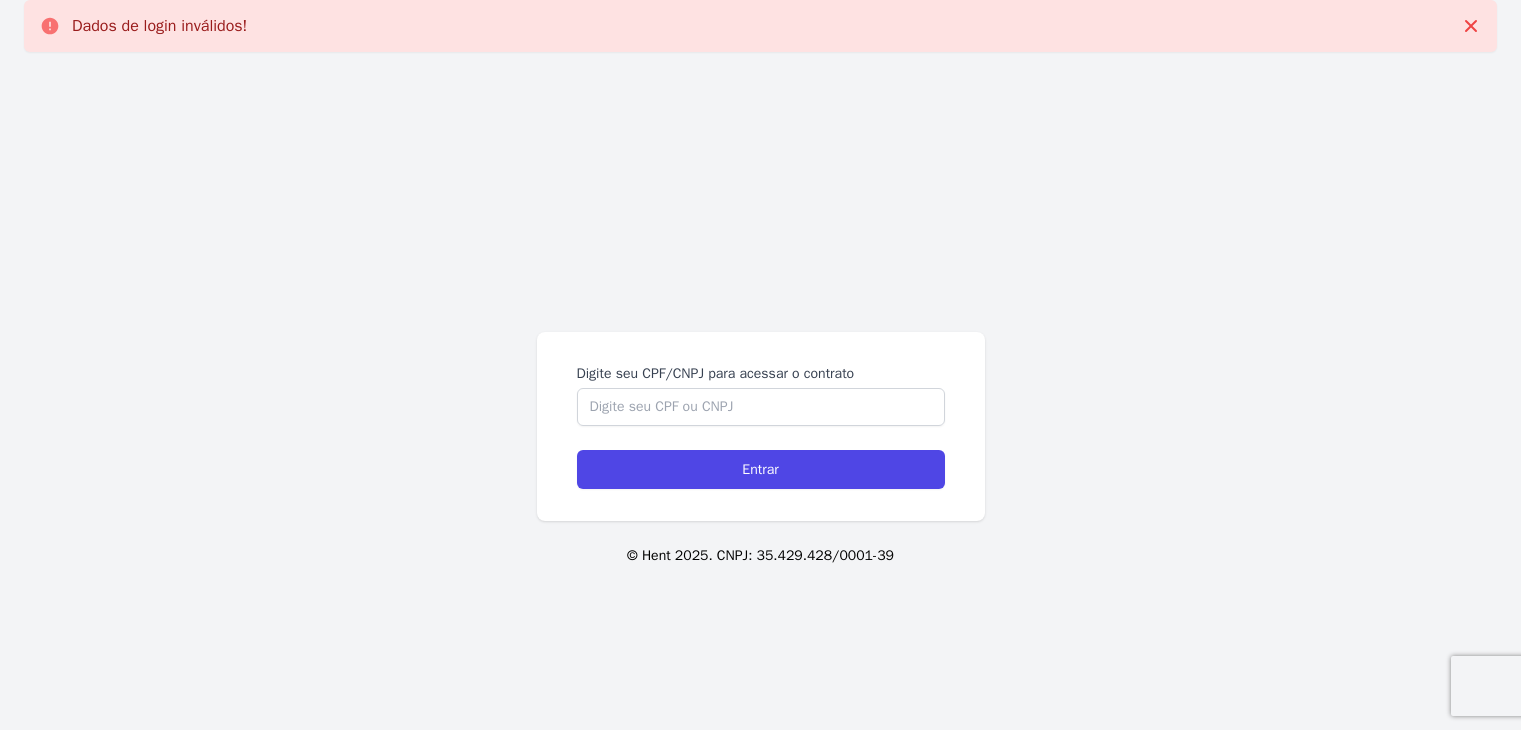 scroll, scrollTop: 0, scrollLeft: 0, axis: both 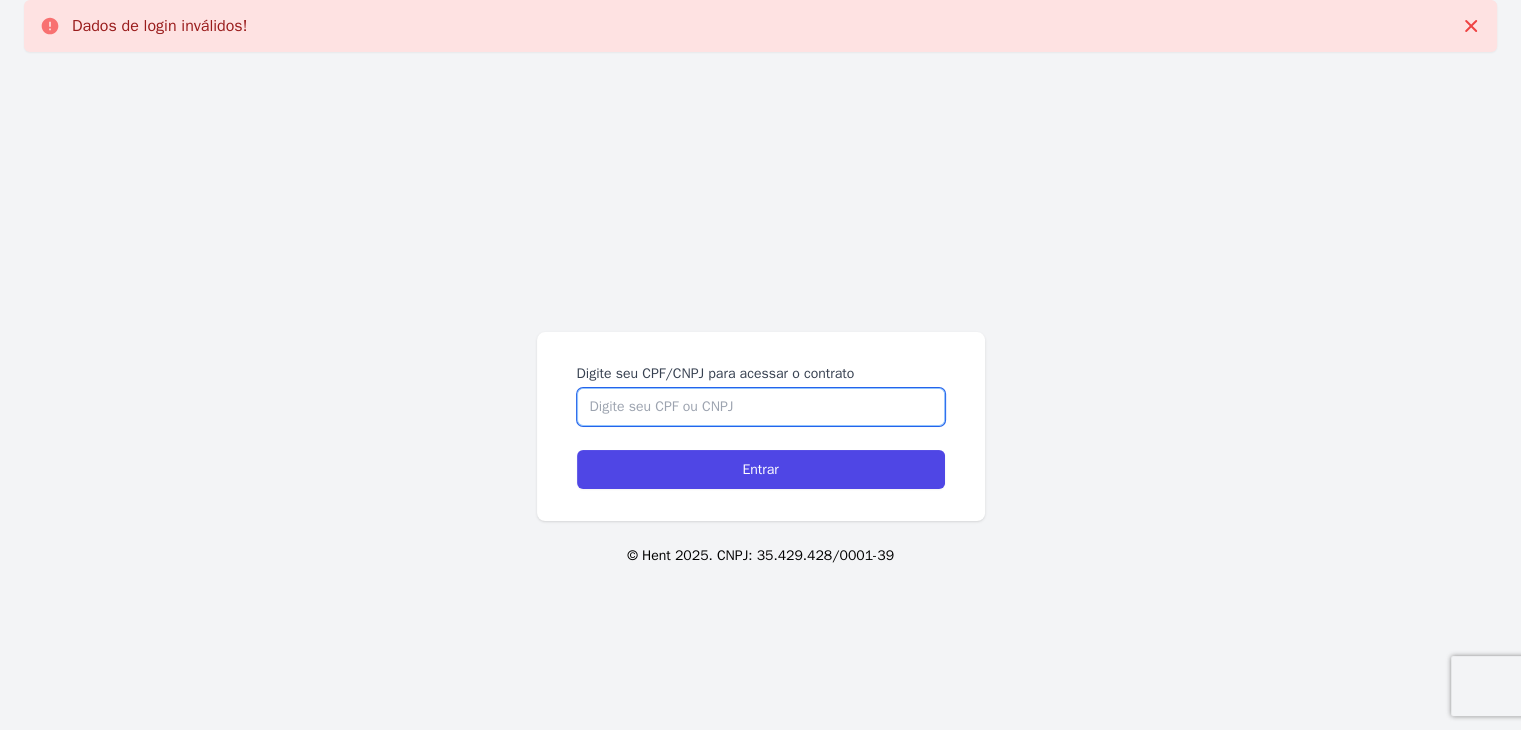 click on "Digite seu CPF/CNPJ para acessar o contrato" at bounding box center [761, 407] 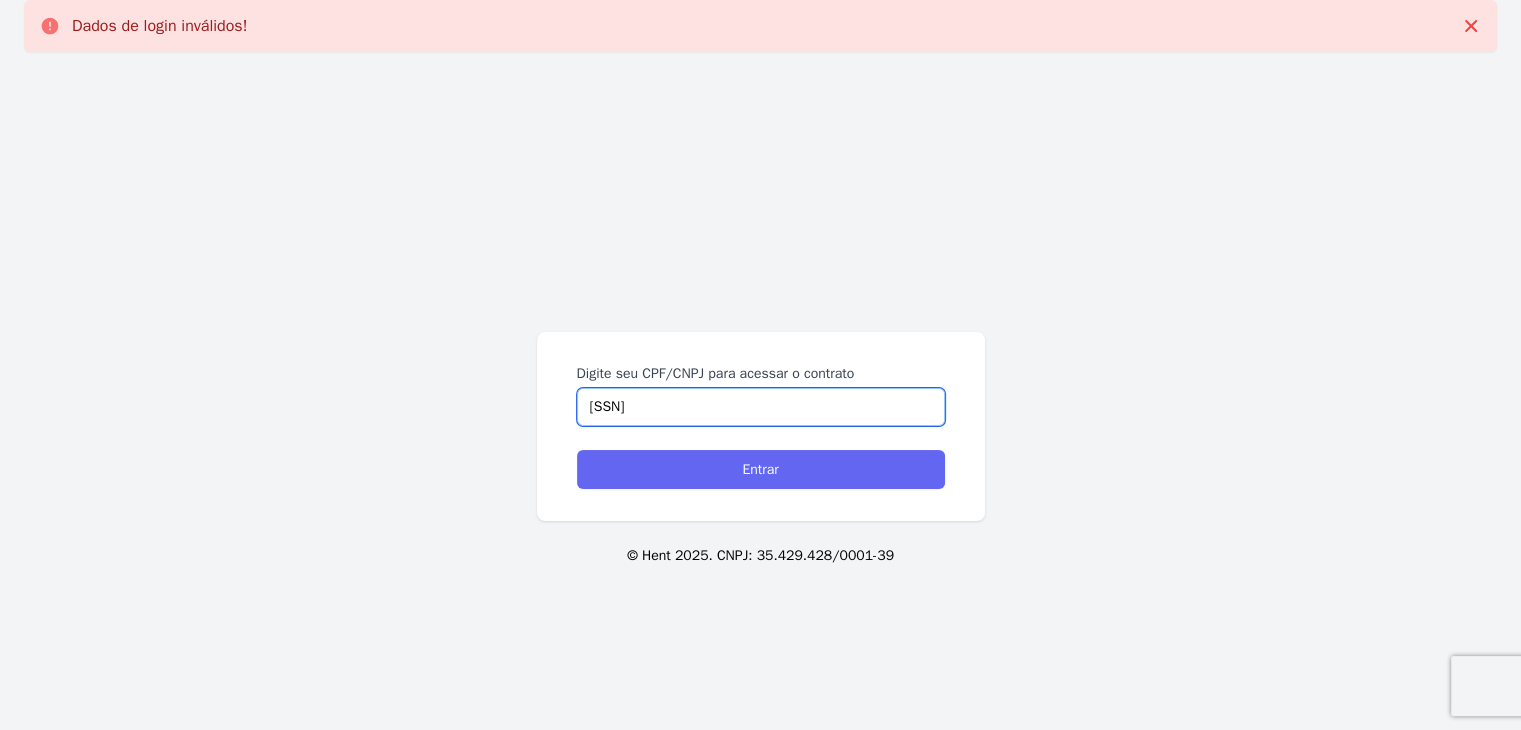 type on "[SSN]" 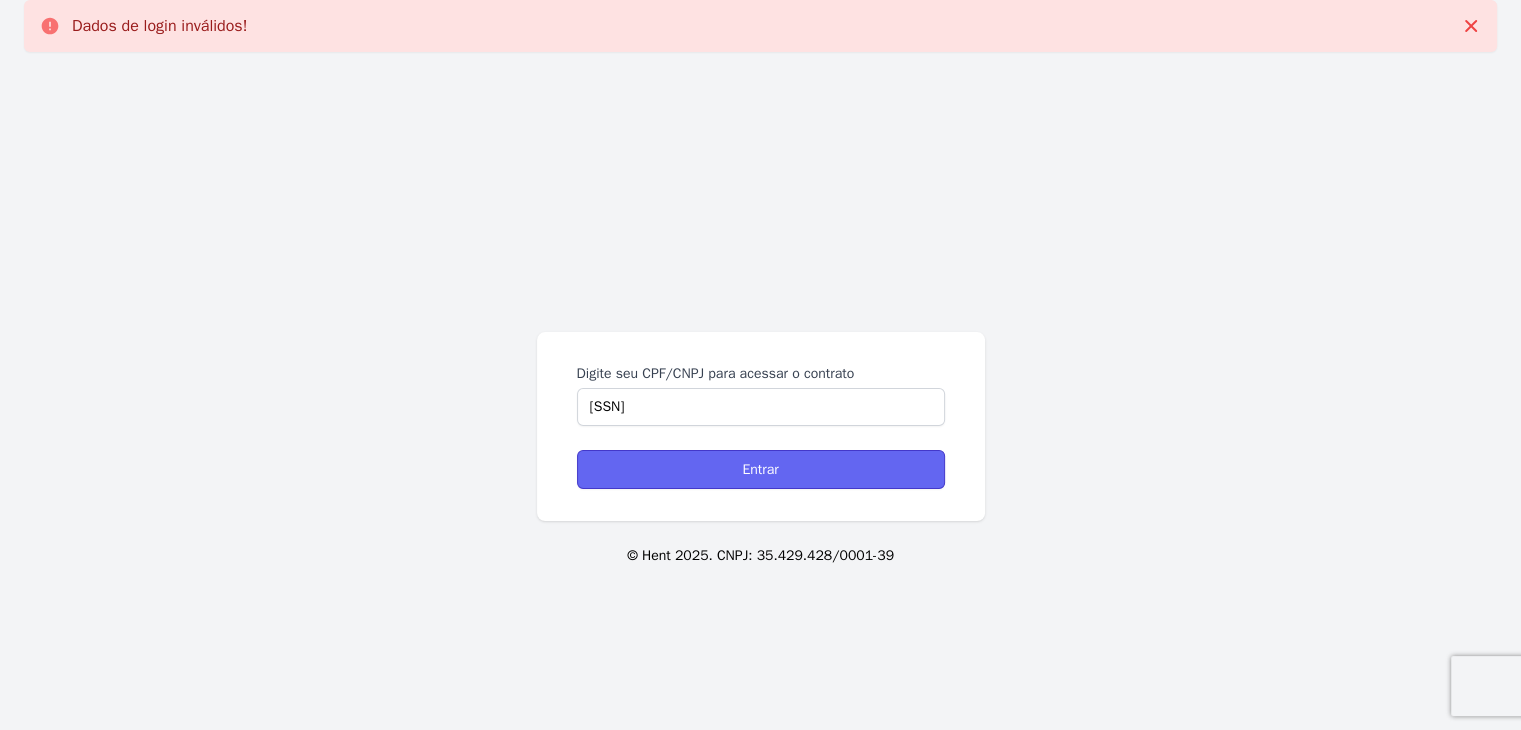 click on "Entrar" at bounding box center [761, 469] 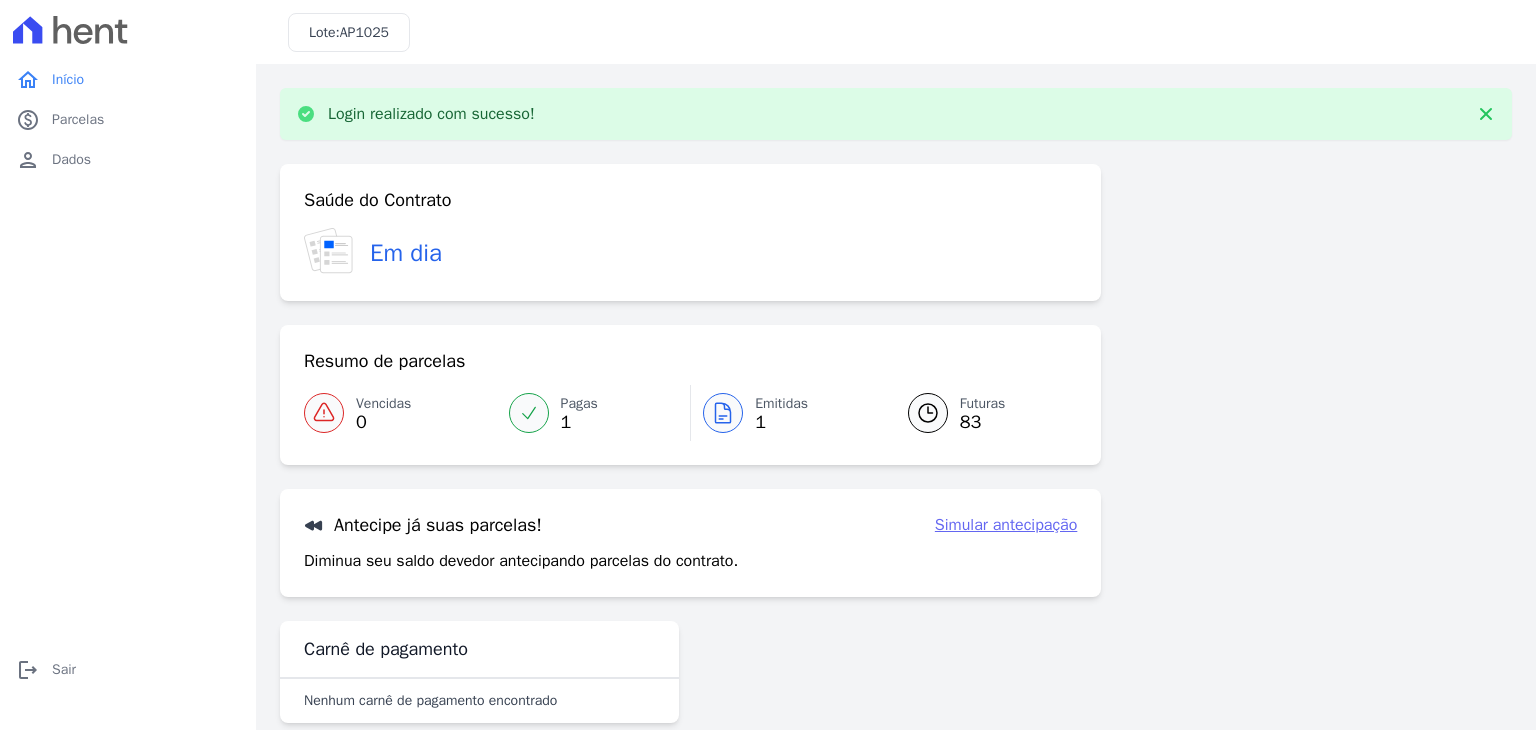 scroll, scrollTop: 0, scrollLeft: 0, axis: both 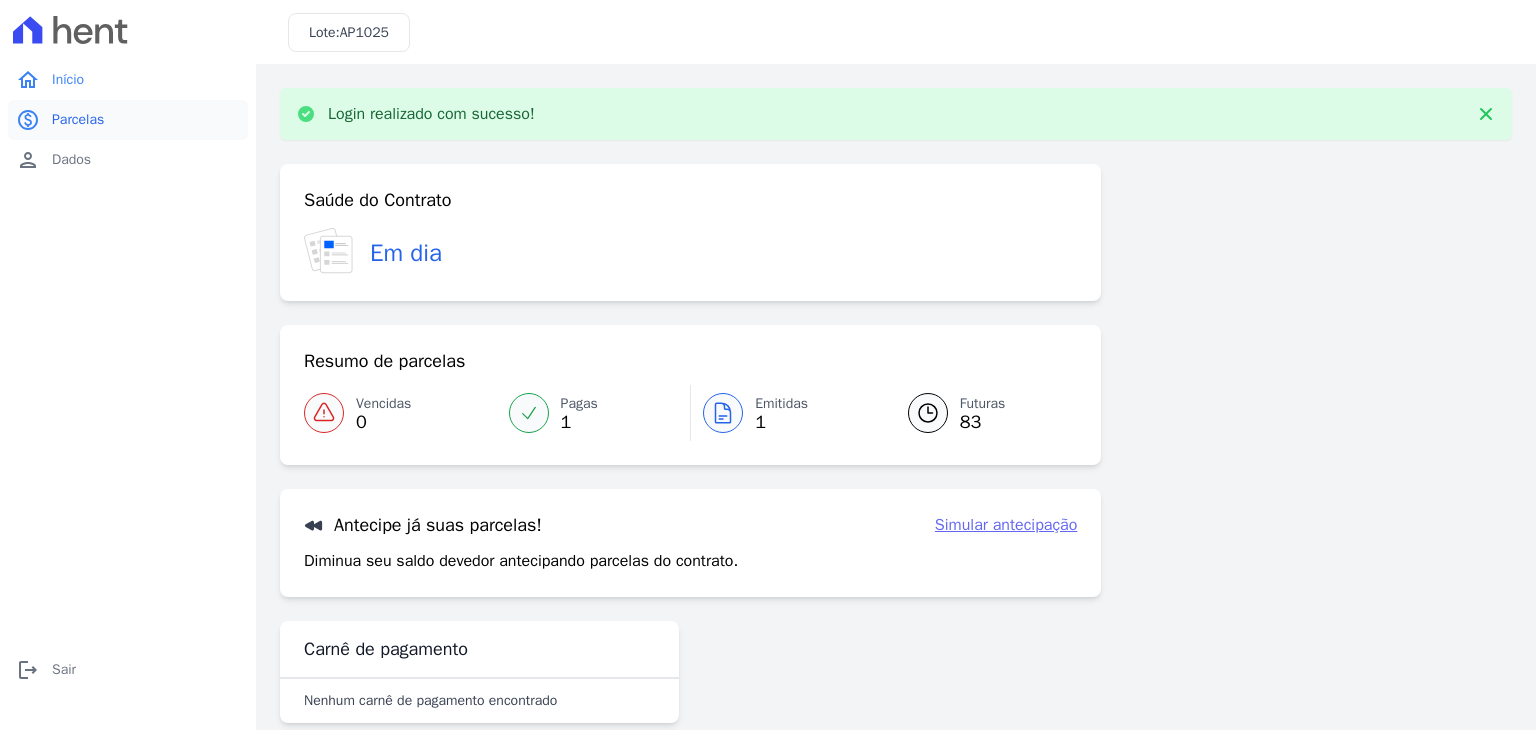 click on "paid Parcelas" at bounding box center [128, 120] 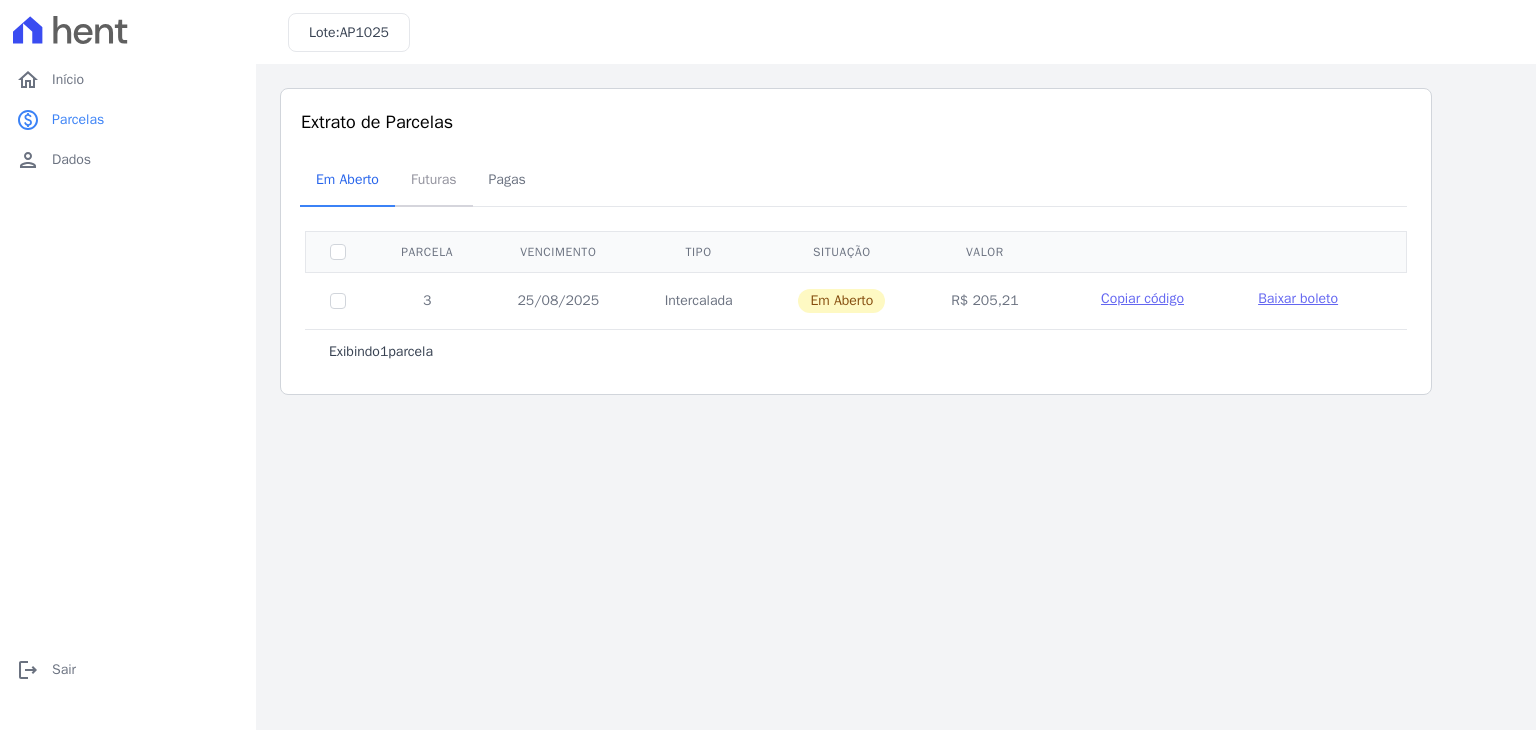 click on "Futuras" at bounding box center [434, 179] 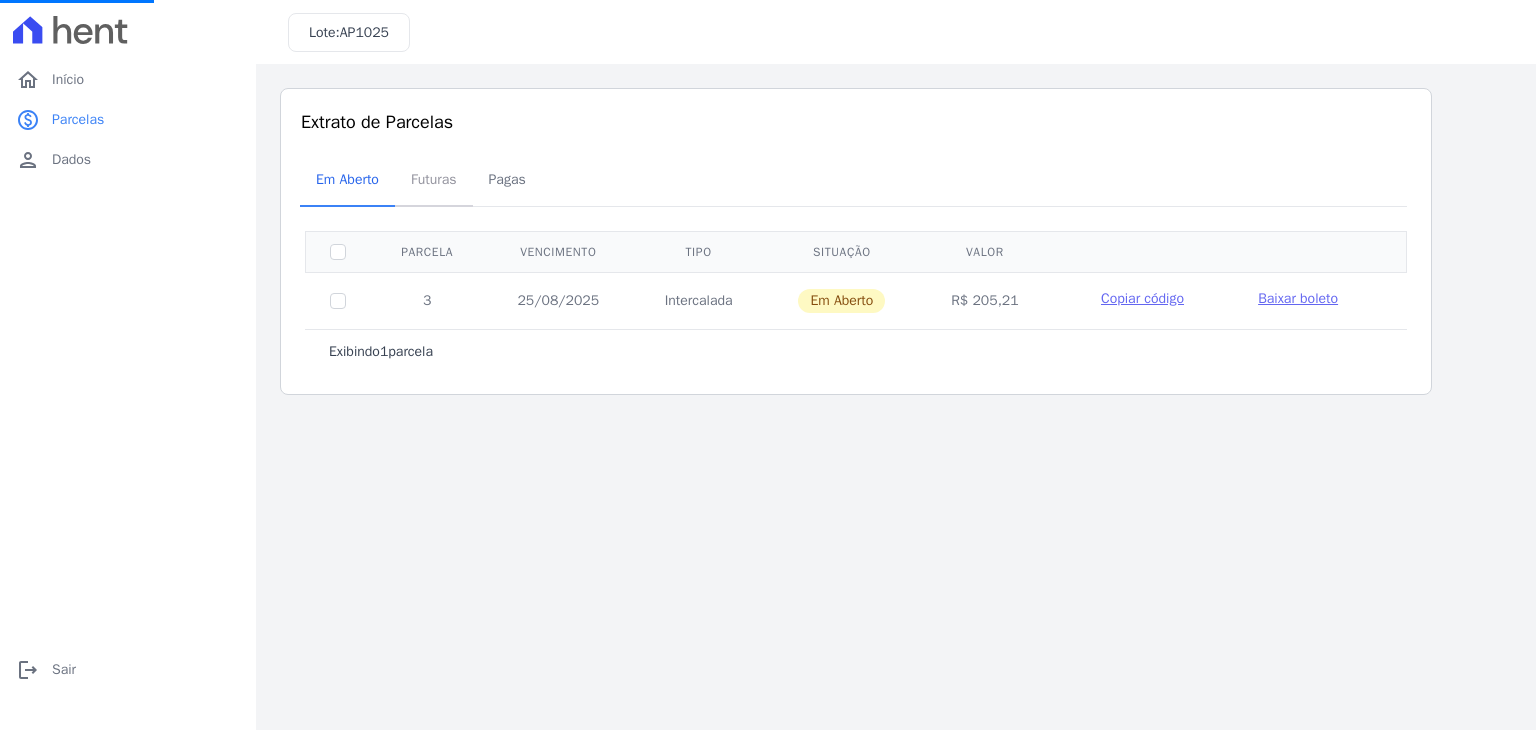 click on "Futuras" at bounding box center (434, 179) 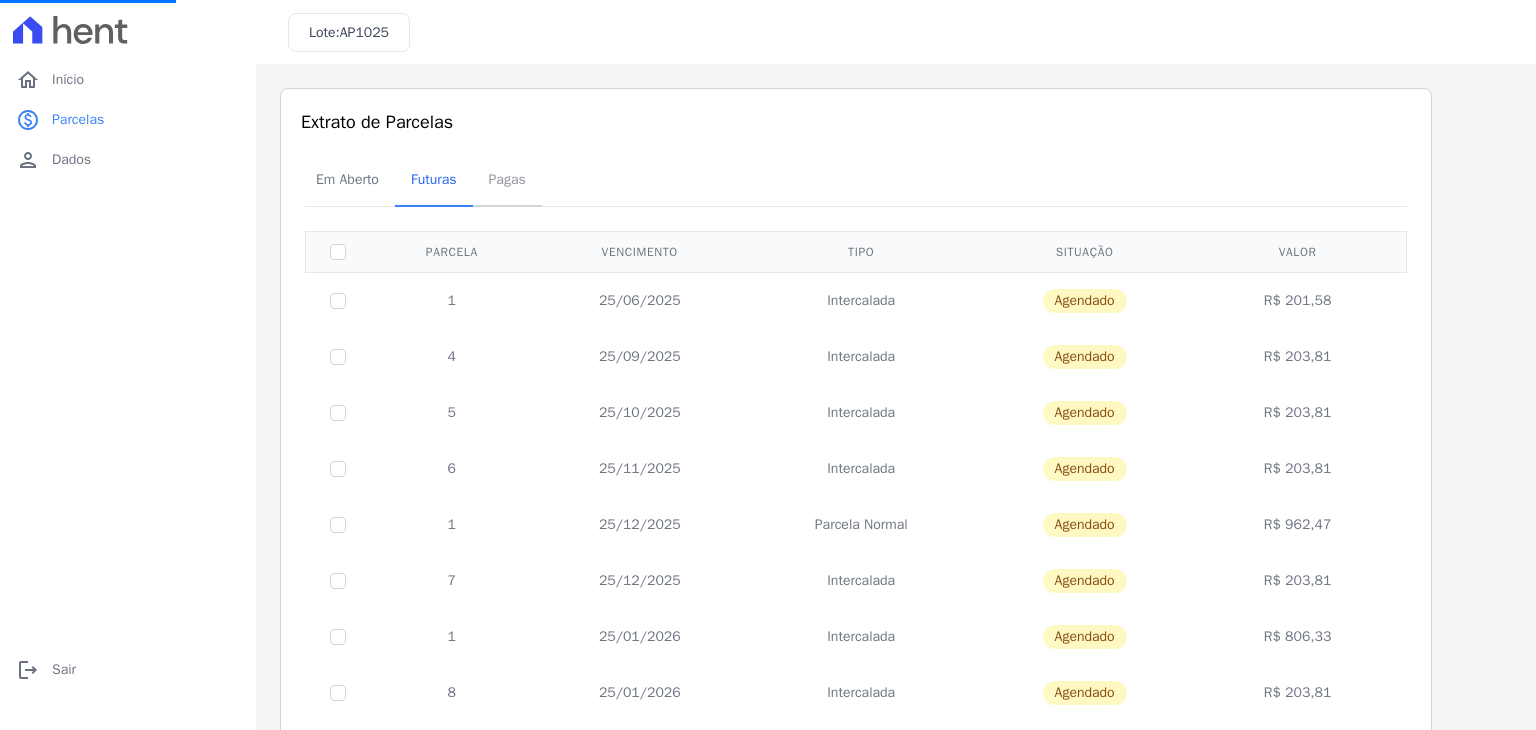 drag, startPoint x: 508, startPoint y: 176, endPoint x: 496, endPoint y: 180, distance: 12.649111 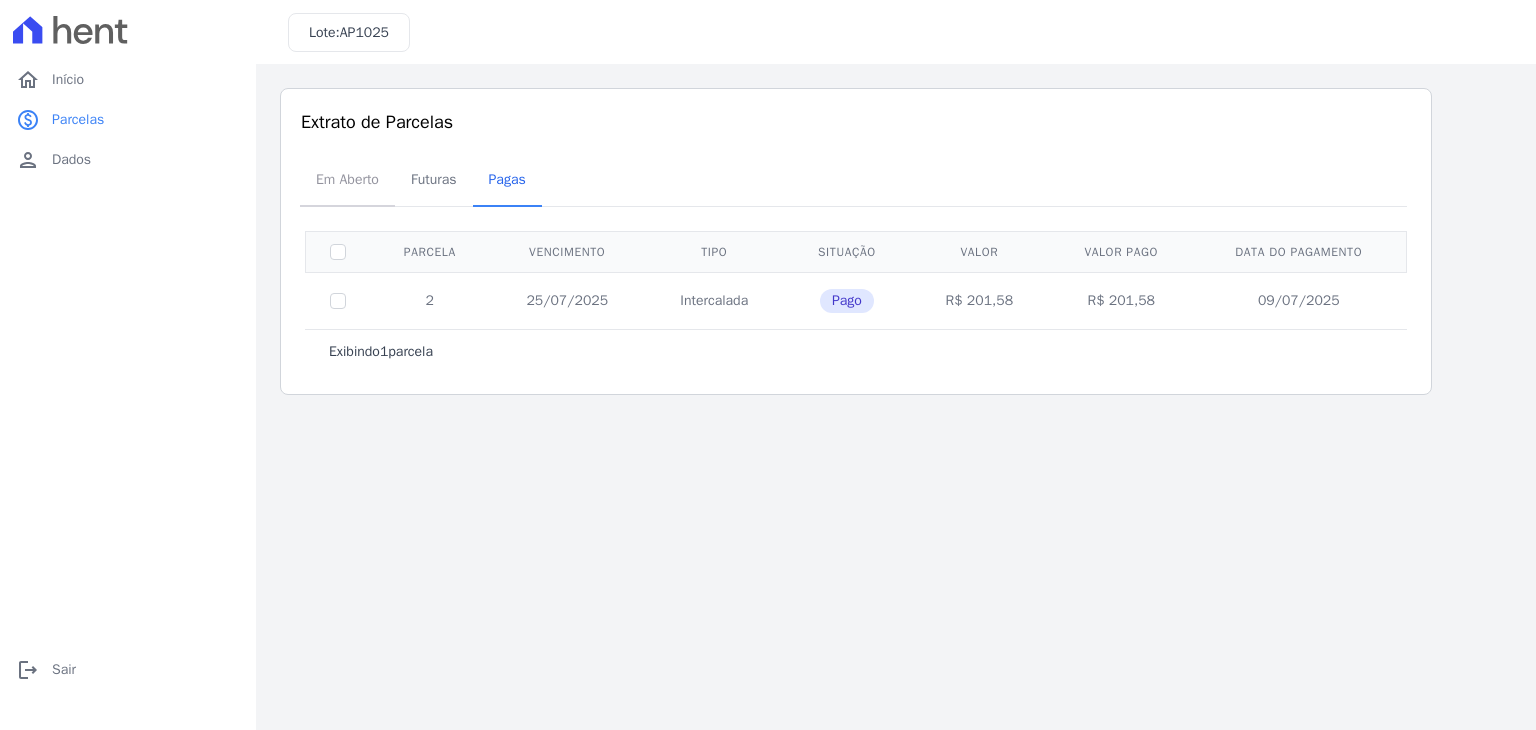 click on "Em Aberto" at bounding box center [347, 179] 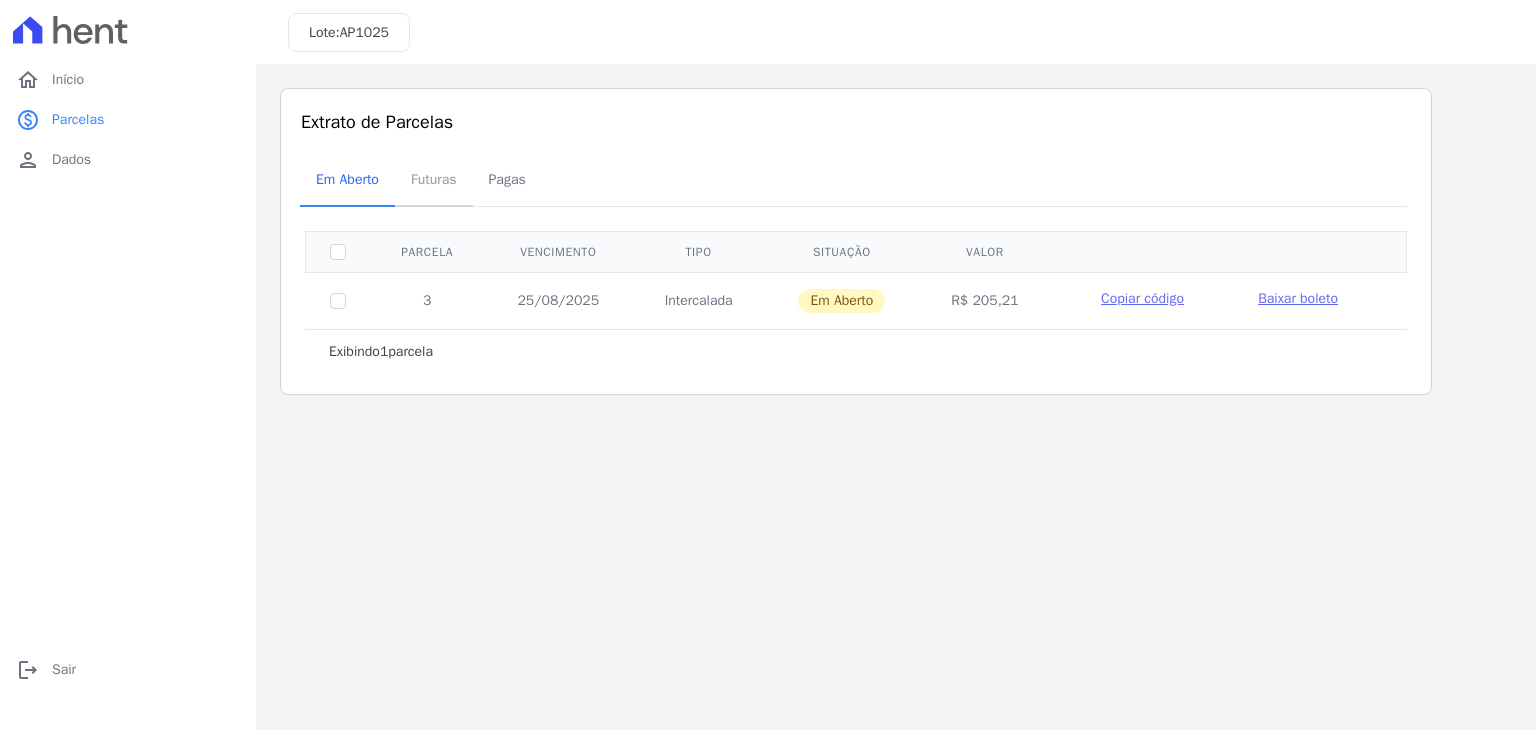 click on "Futuras" at bounding box center (434, 179) 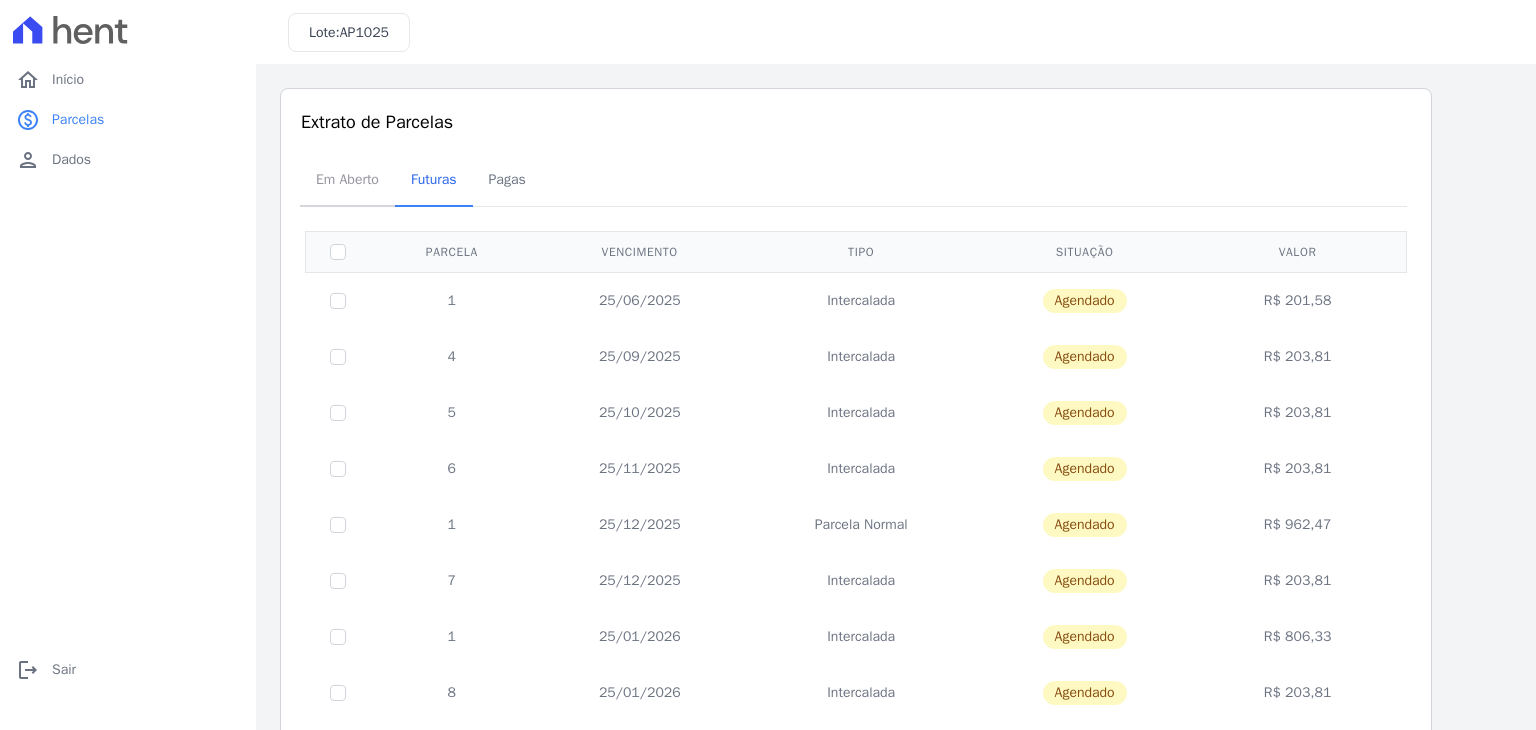 click on "Em Aberto" at bounding box center [347, 179] 